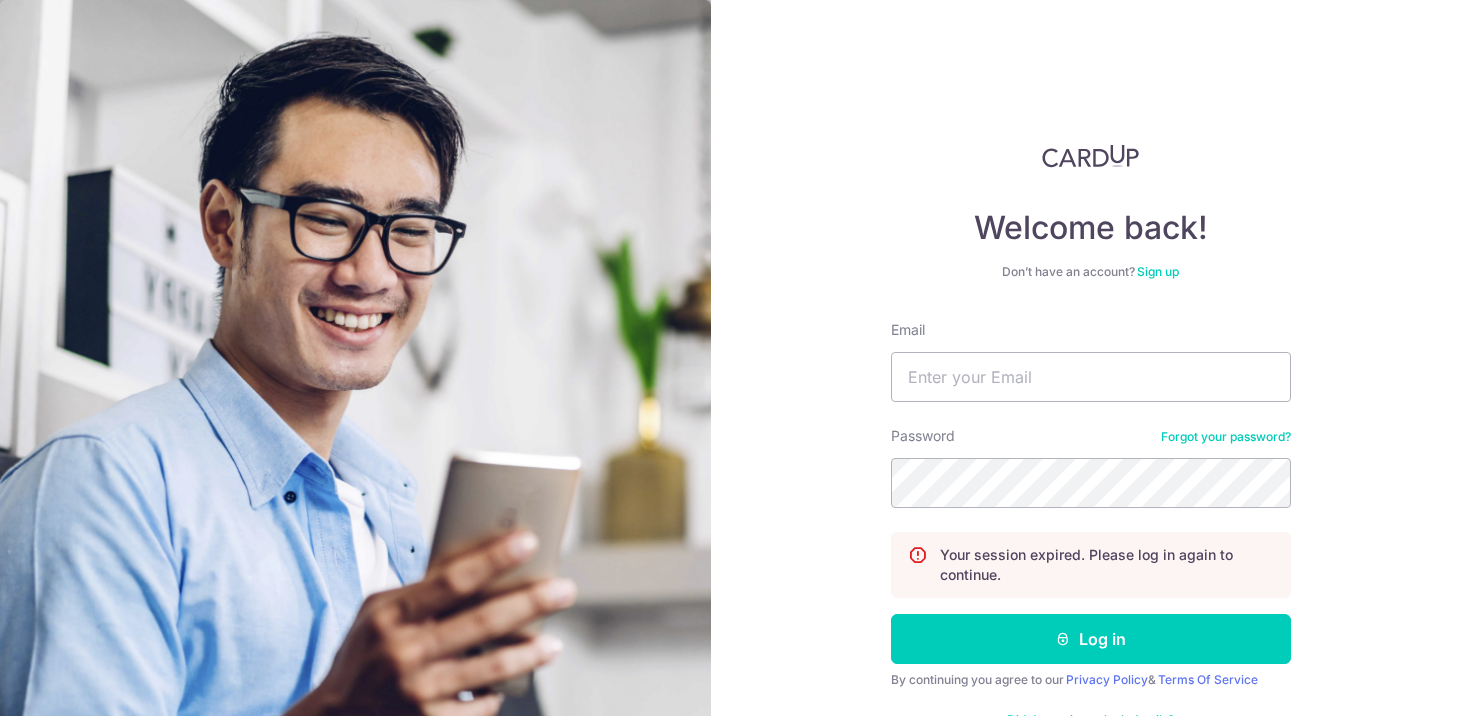 scroll, scrollTop: 0, scrollLeft: 0, axis: both 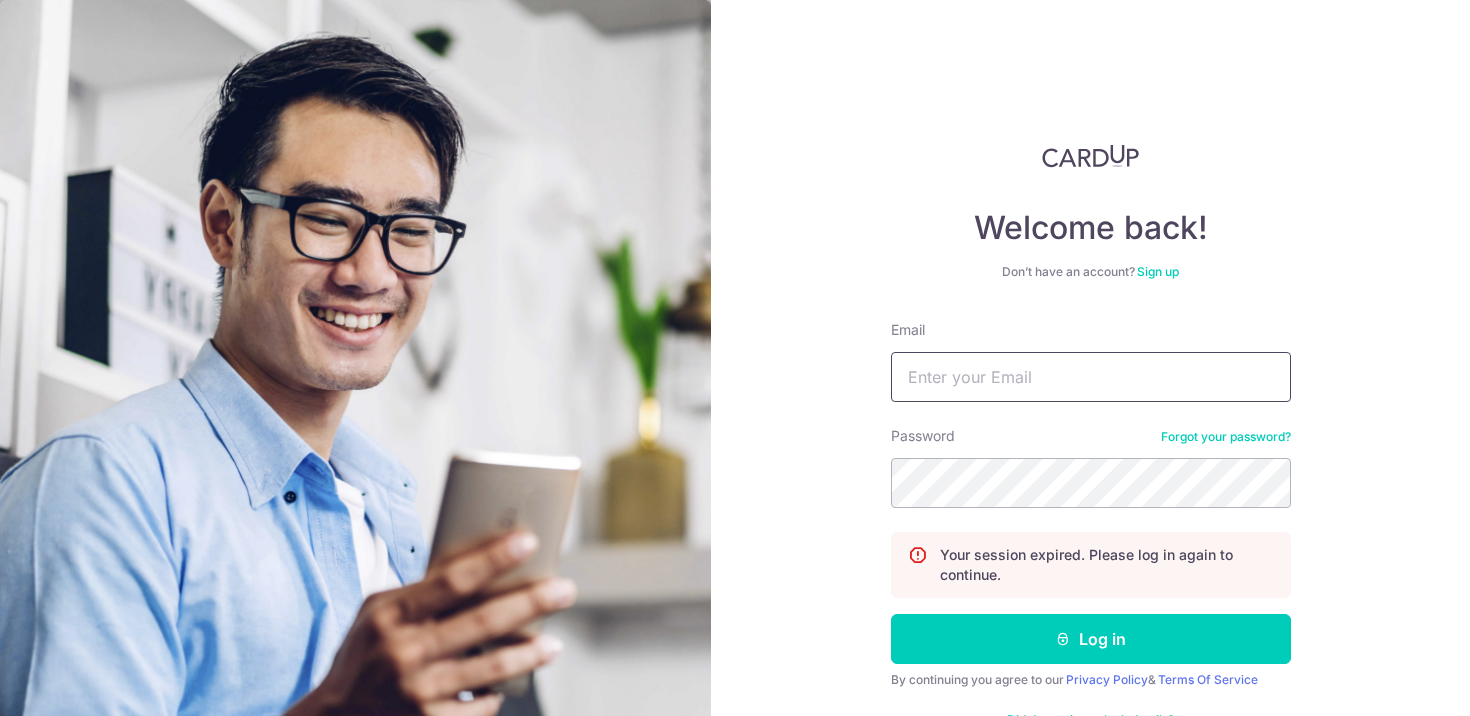 click on "Email" at bounding box center (1091, 377) 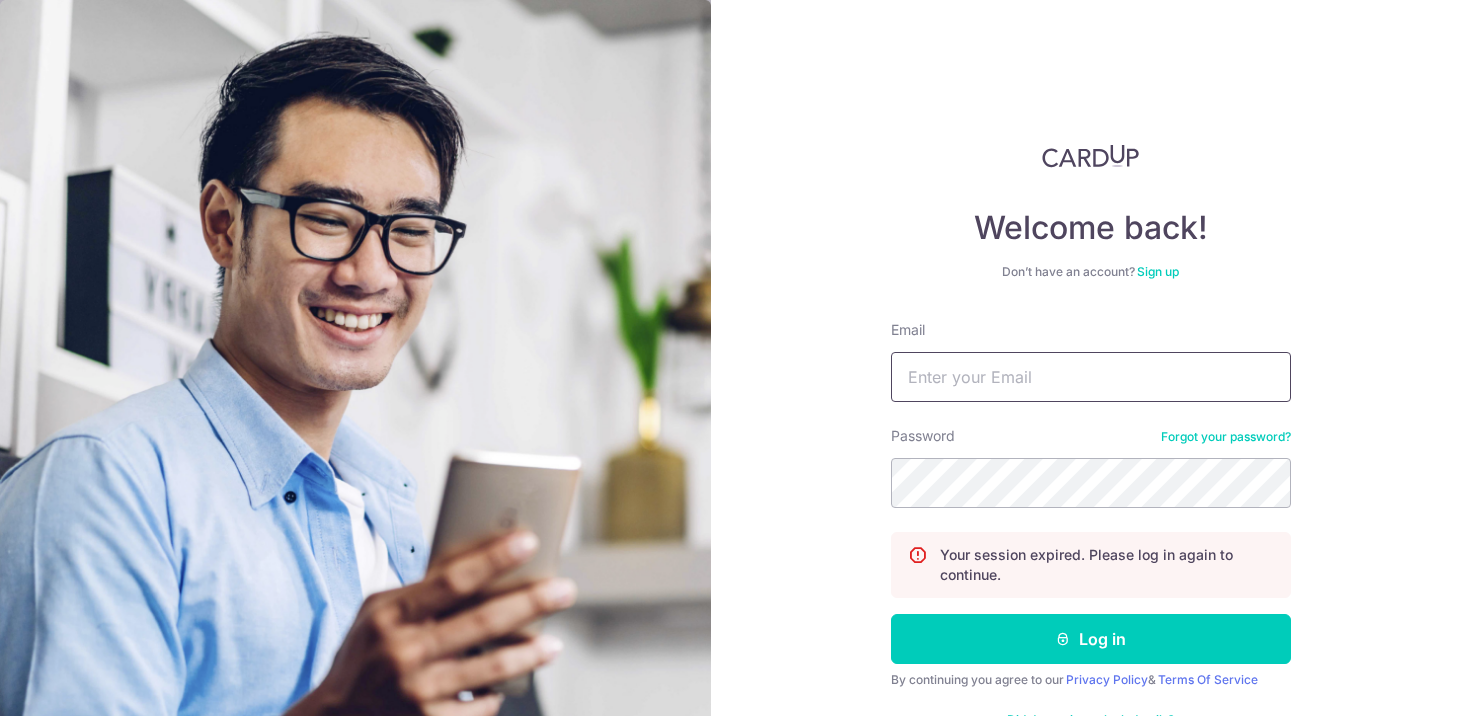 click at bounding box center (0, 716) 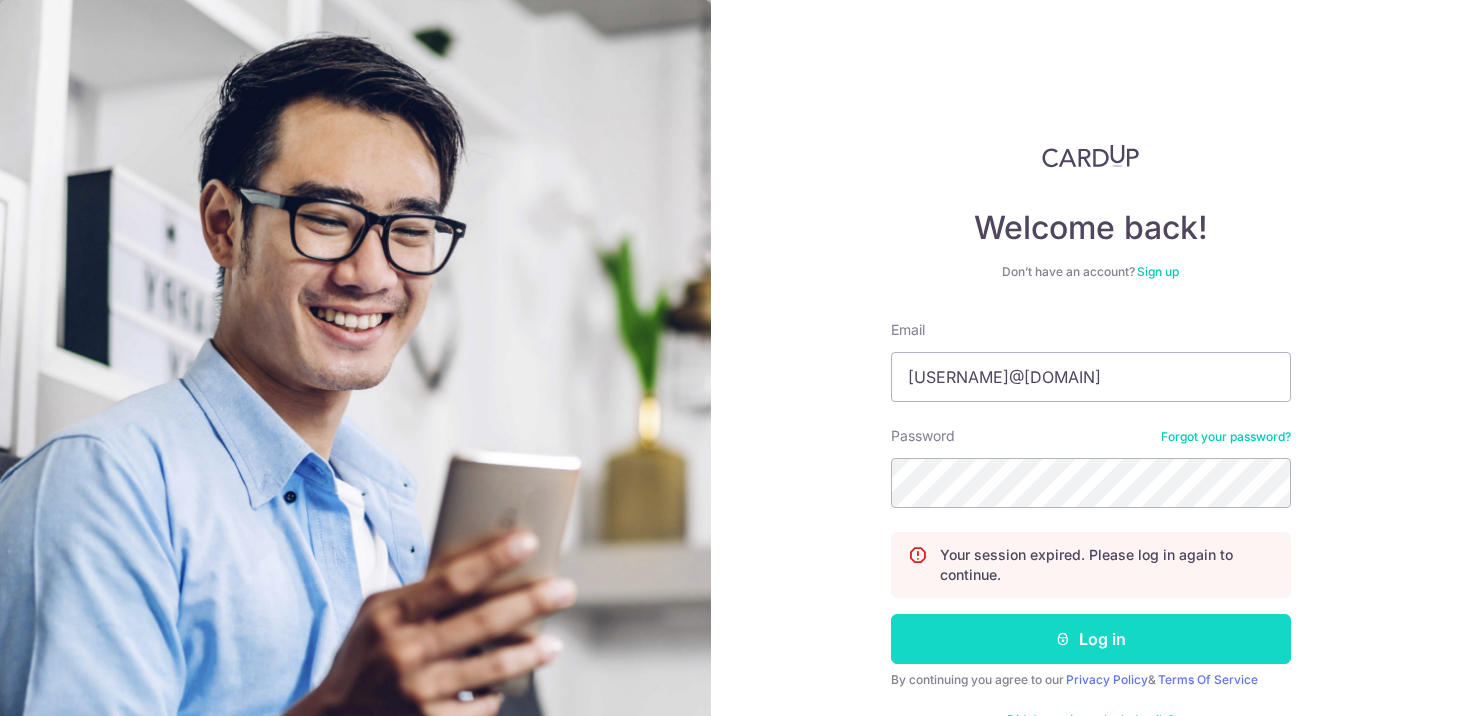 click on "Log in" at bounding box center (1091, 639) 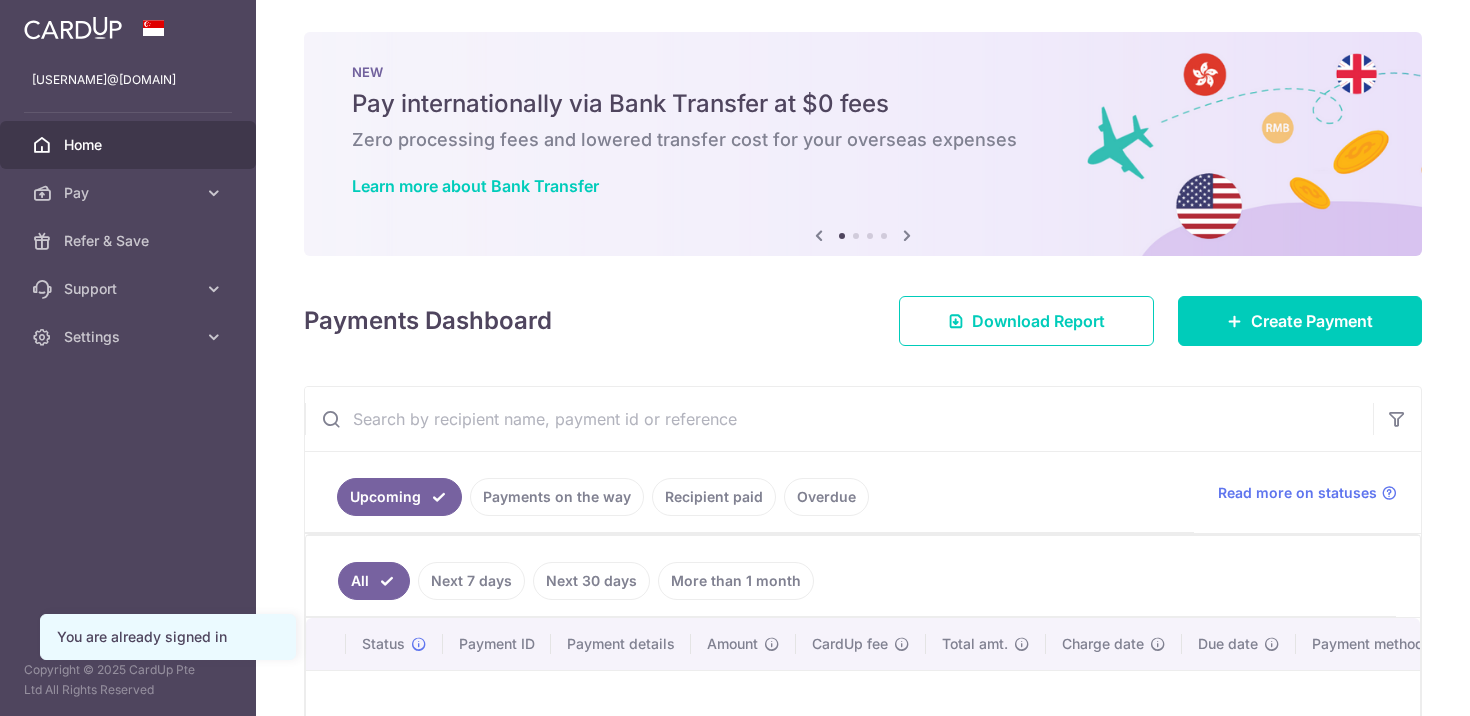scroll, scrollTop: 0, scrollLeft: 0, axis: both 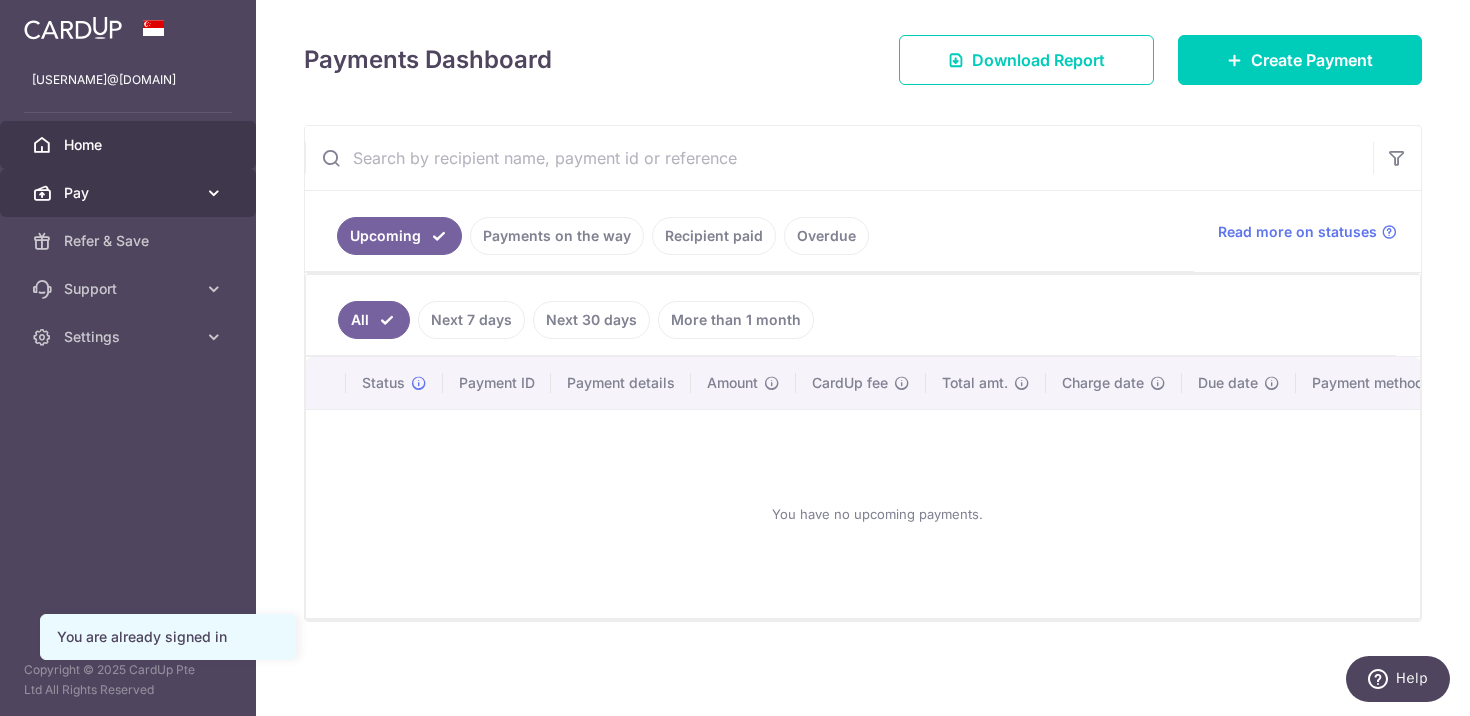 click on "Pay" at bounding box center [128, 193] 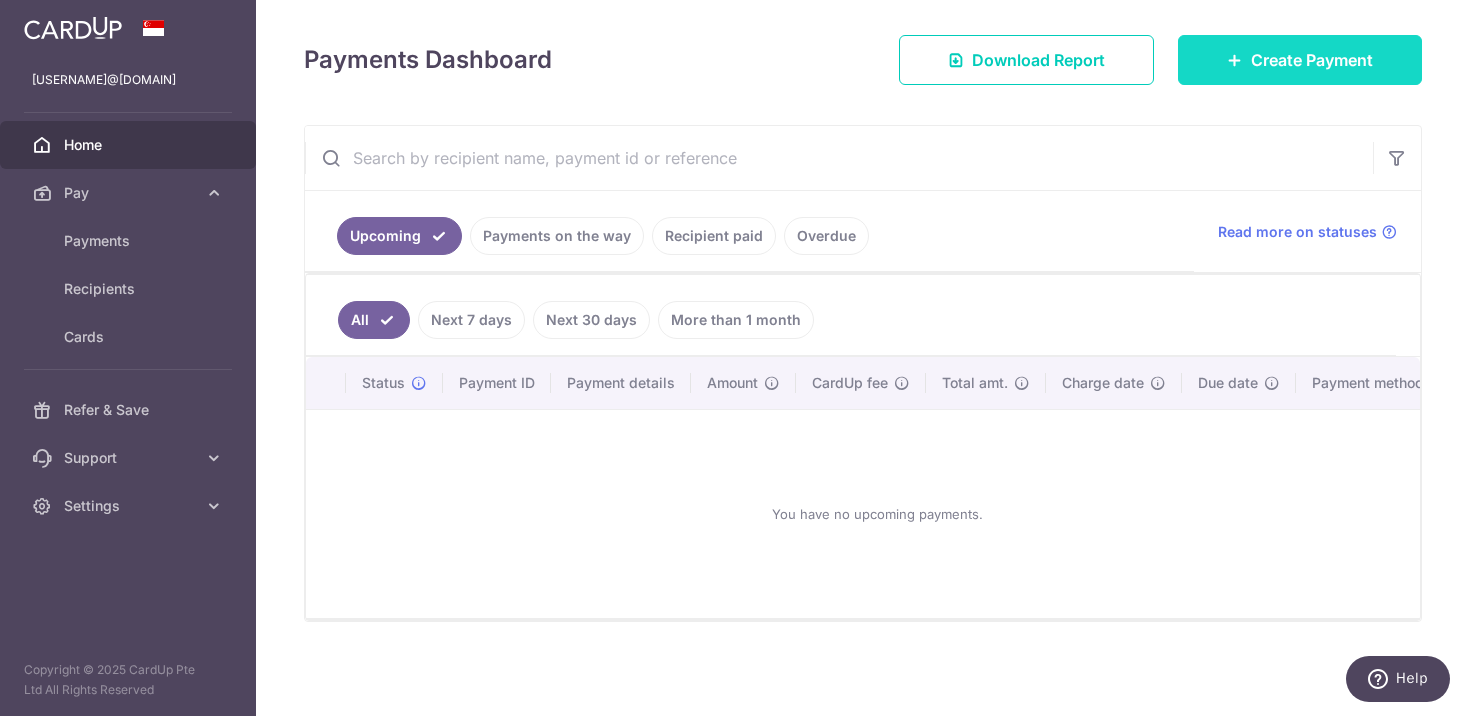 click on "Create Payment" at bounding box center (1312, 60) 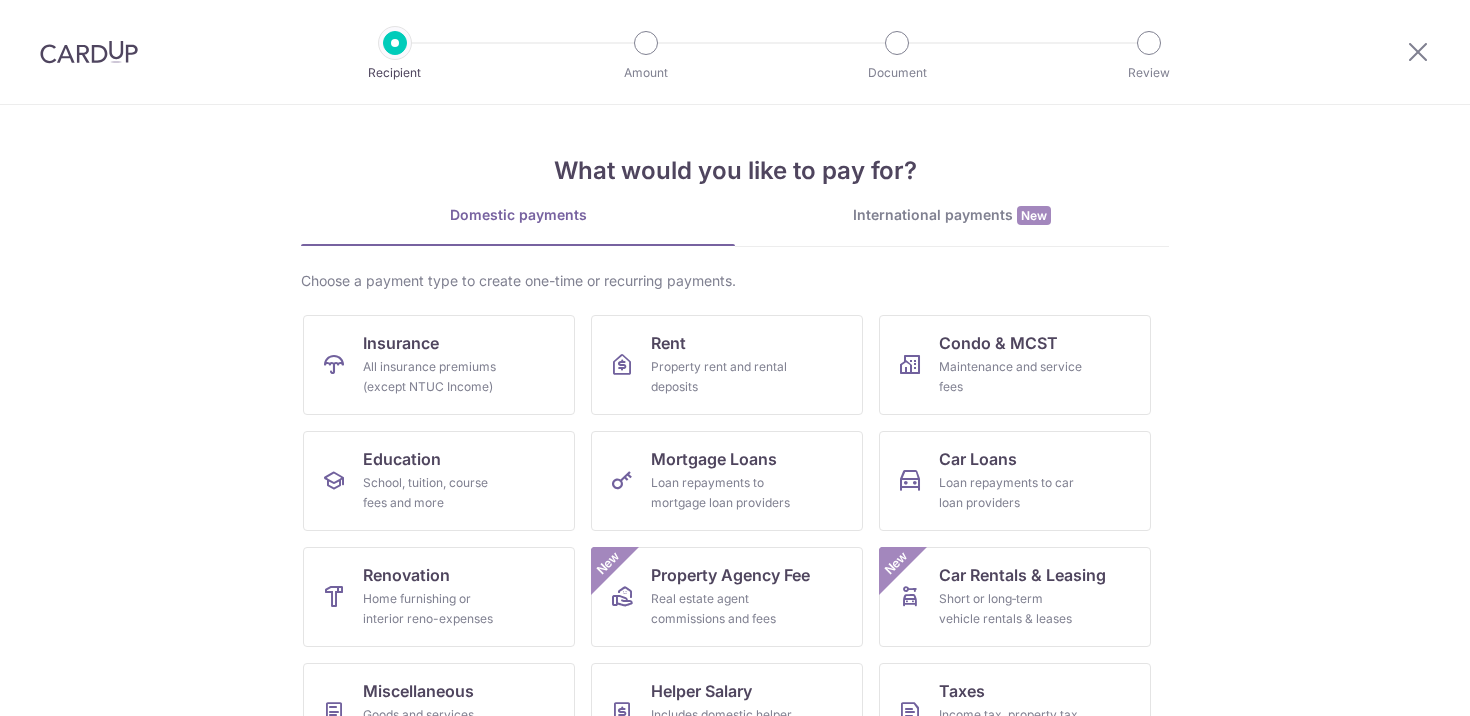 scroll, scrollTop: 0, scrollLeft: 0, axis: both 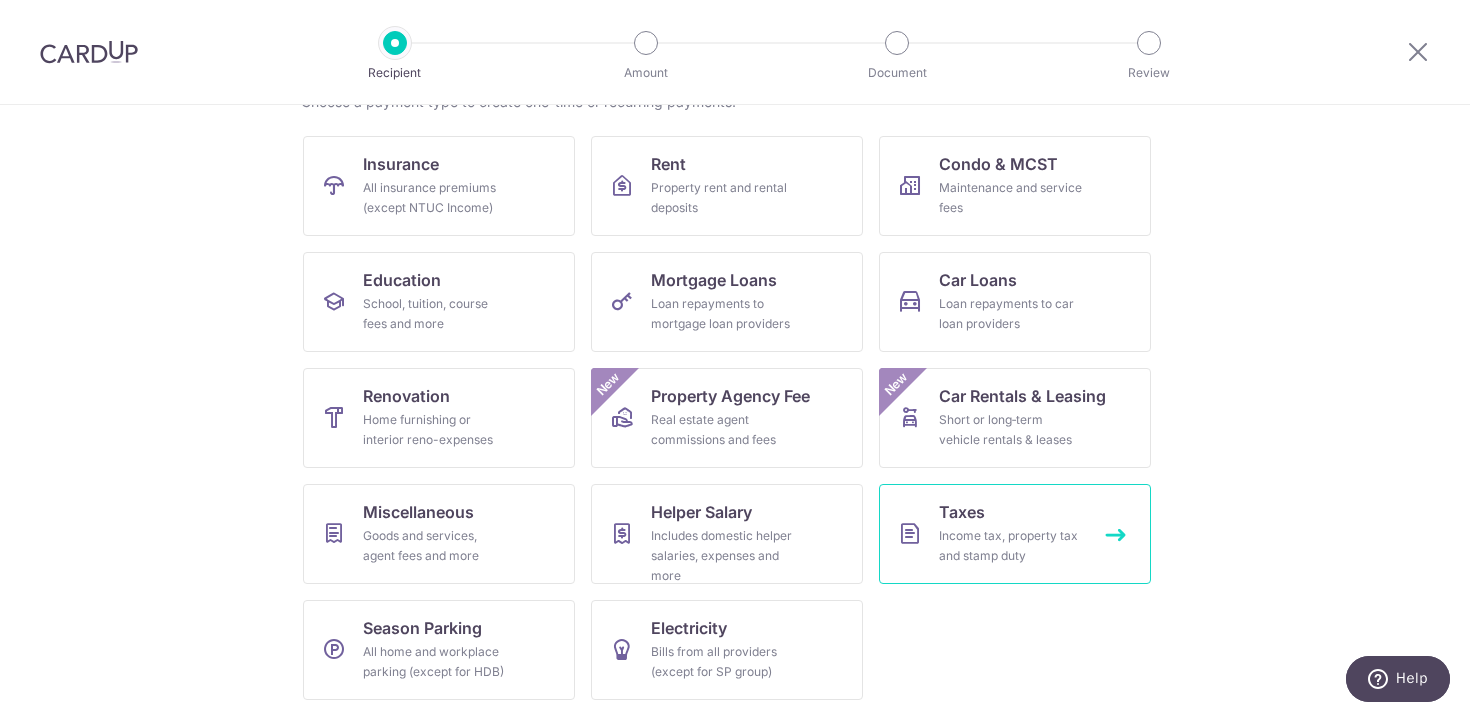 click on "Income tax, property tax and stamp duty" at bounding box center (1011, 546) 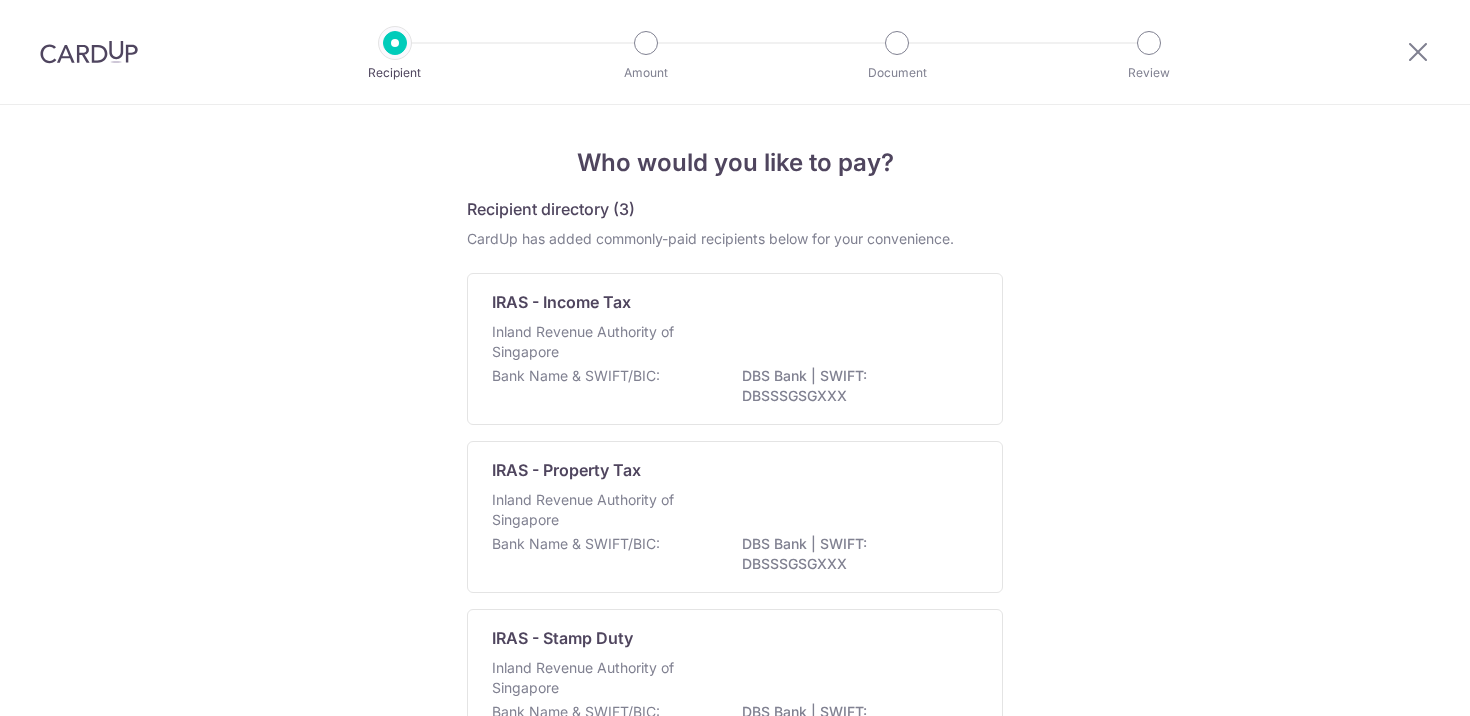 scroll, scrollTop: 0, scrollLeft: 0, axis: both 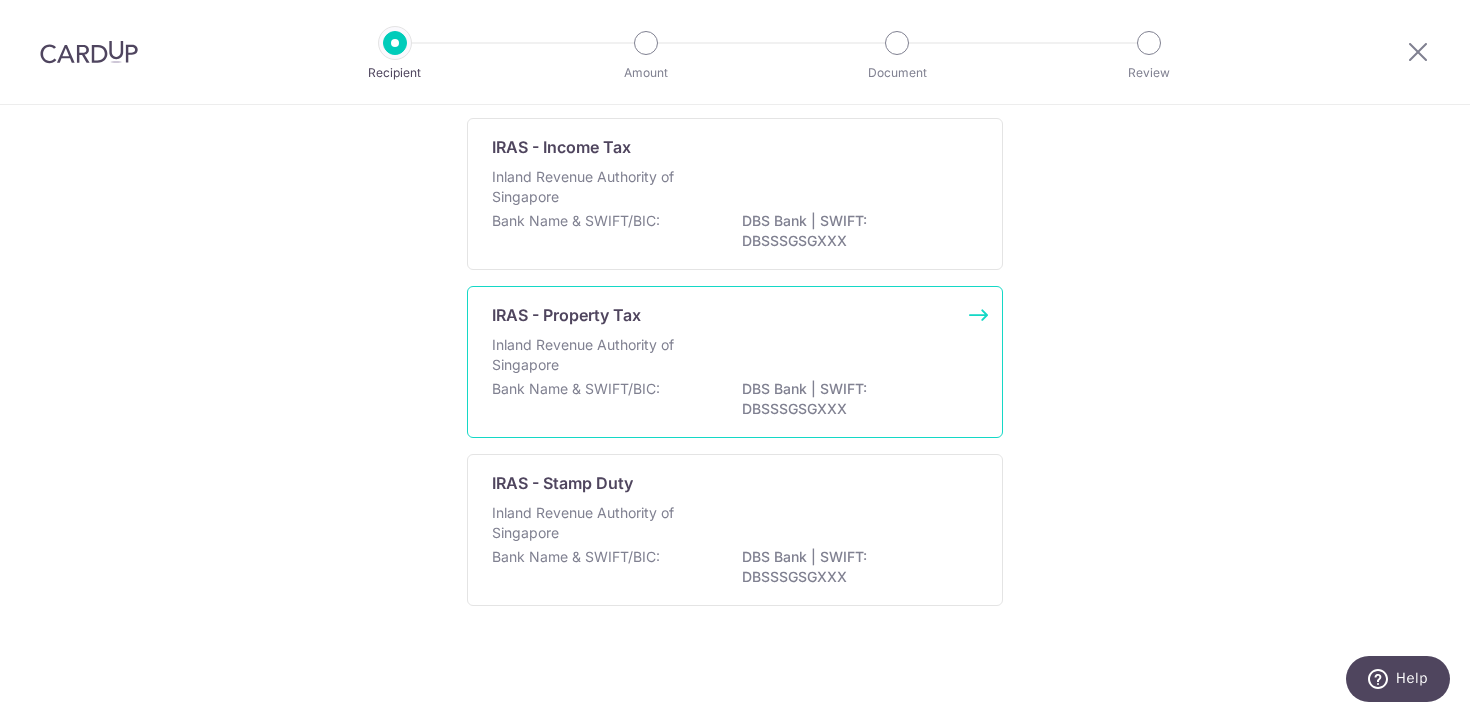 click on "Inland Revenue Authority of Singapore" at bounding box center (735, 357) 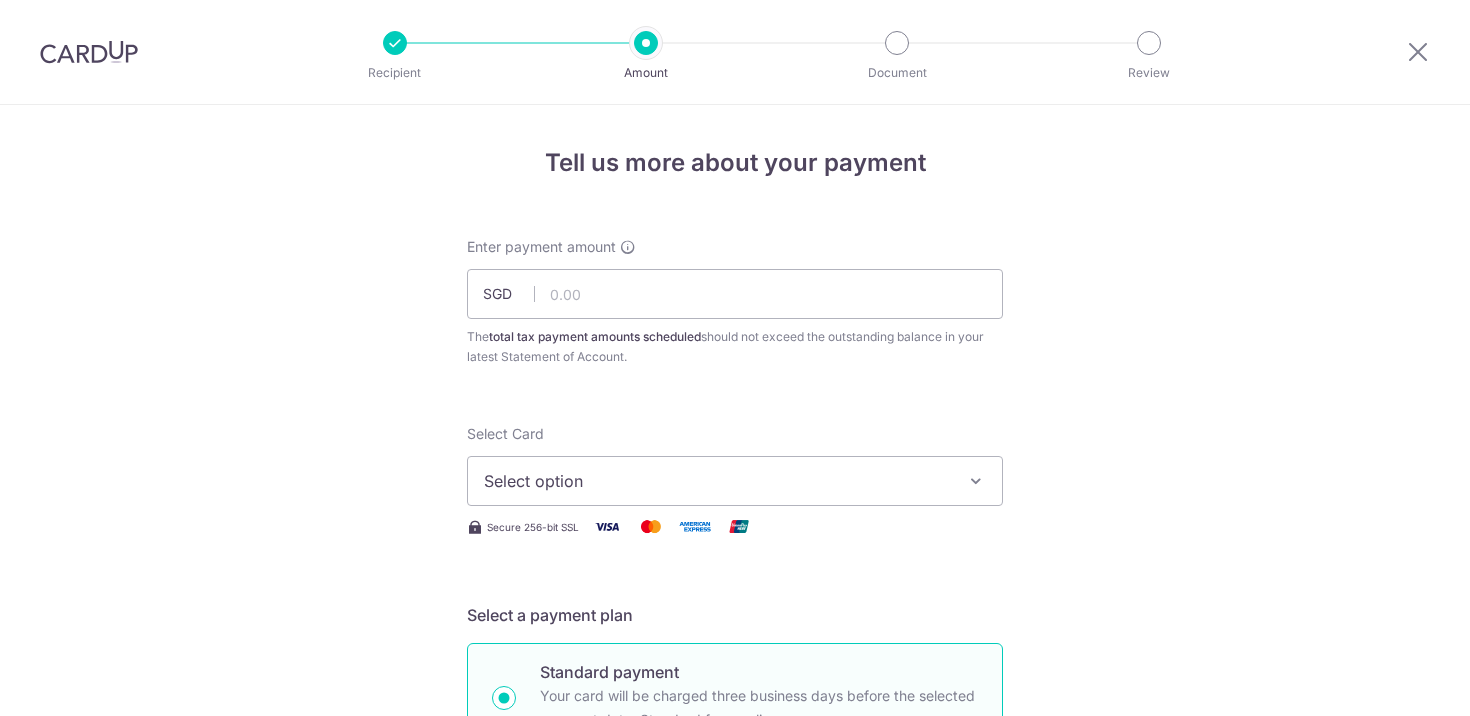 scroll, scrollTop: 0, scrollLeft: 0, axis: both 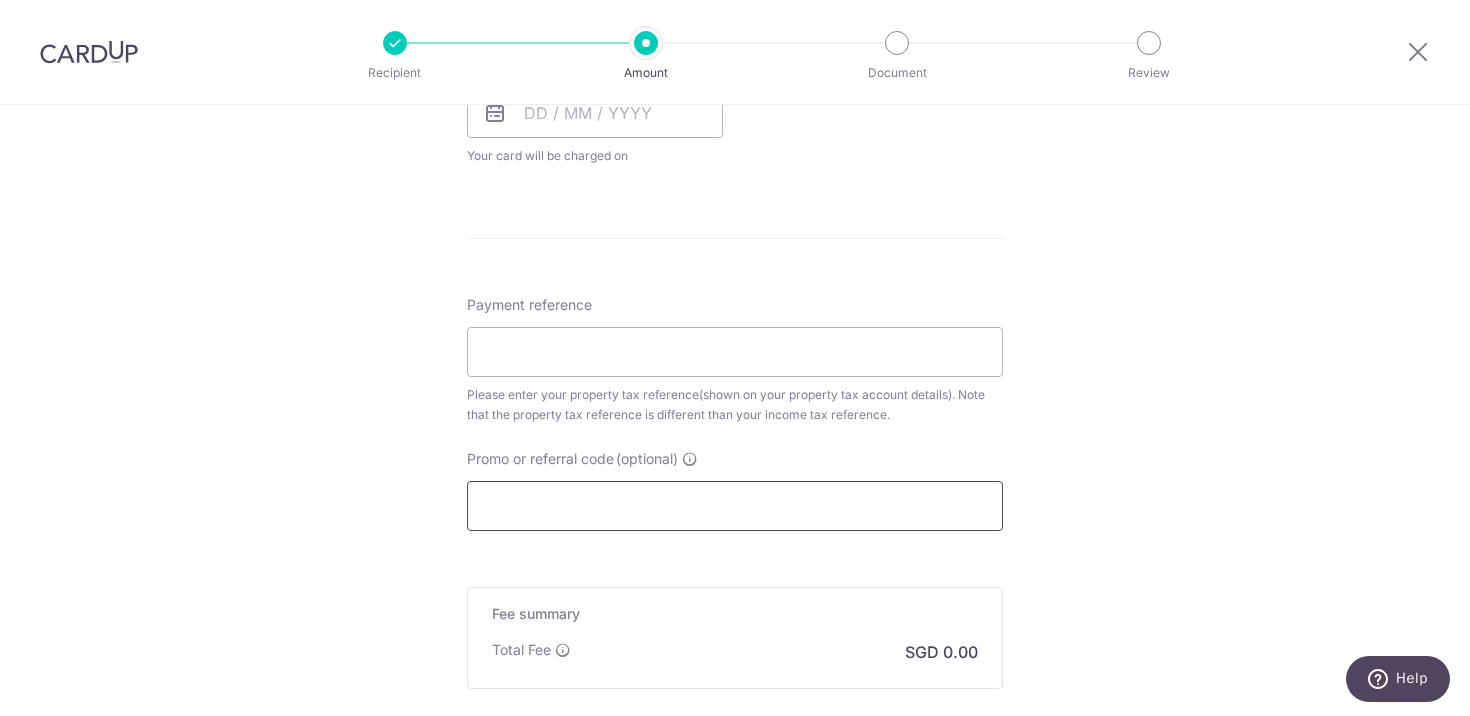 click on "Promo or referral code
(optional)" at bounding box center [735, 506] 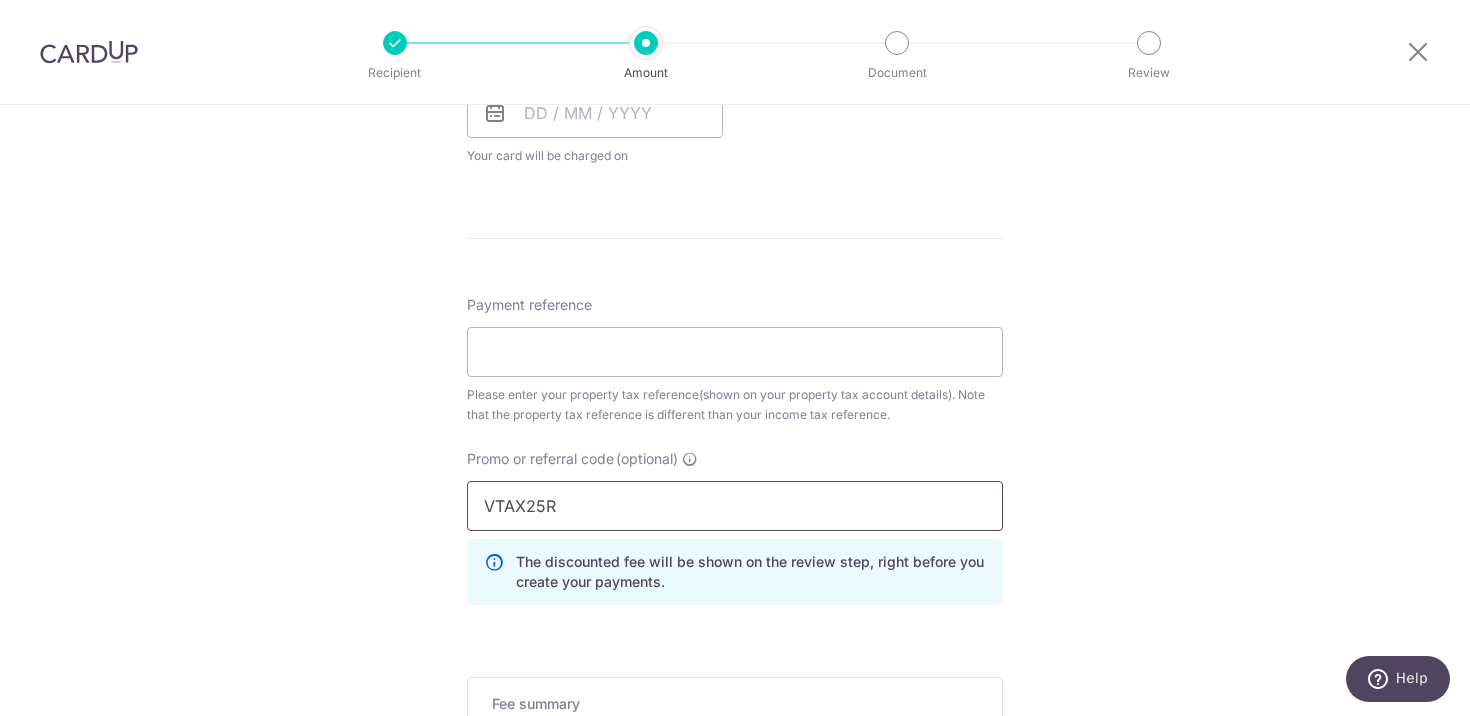 type on "VTAX25R" 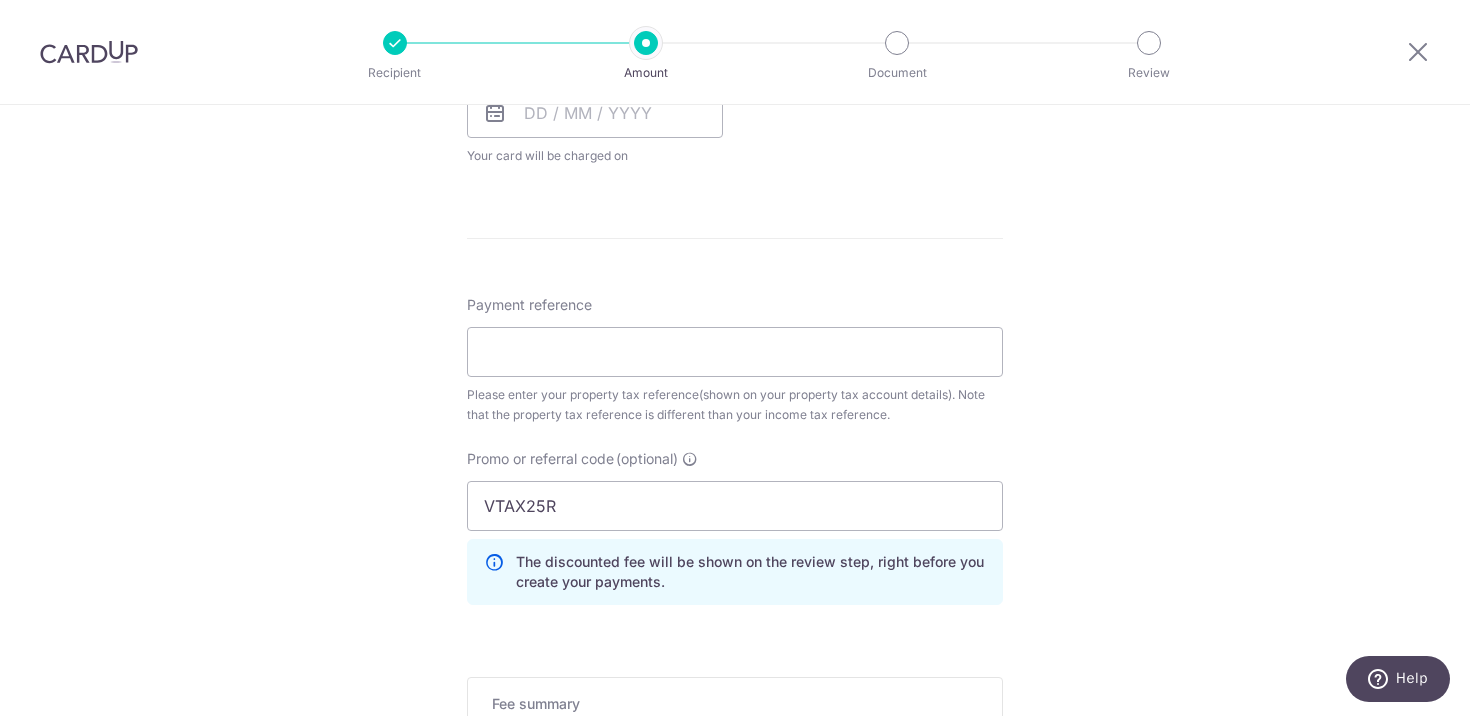 click on "Please enter your property tax reference(shown on your property tax account details). Note that the property tax reference is different than your income tax reference." at bounding box center (735, 405) 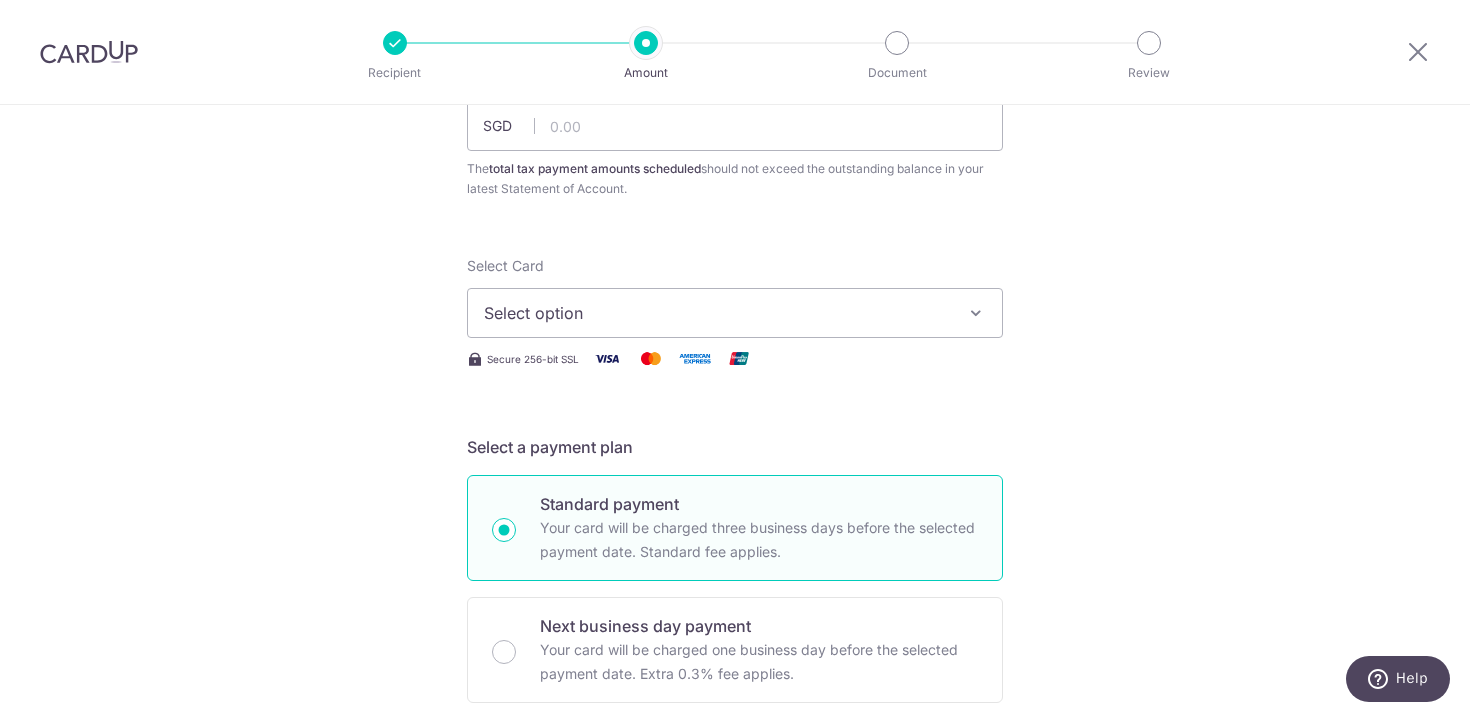scroll, scrollTop: 164, scrollLeft: 0, axis: vertical 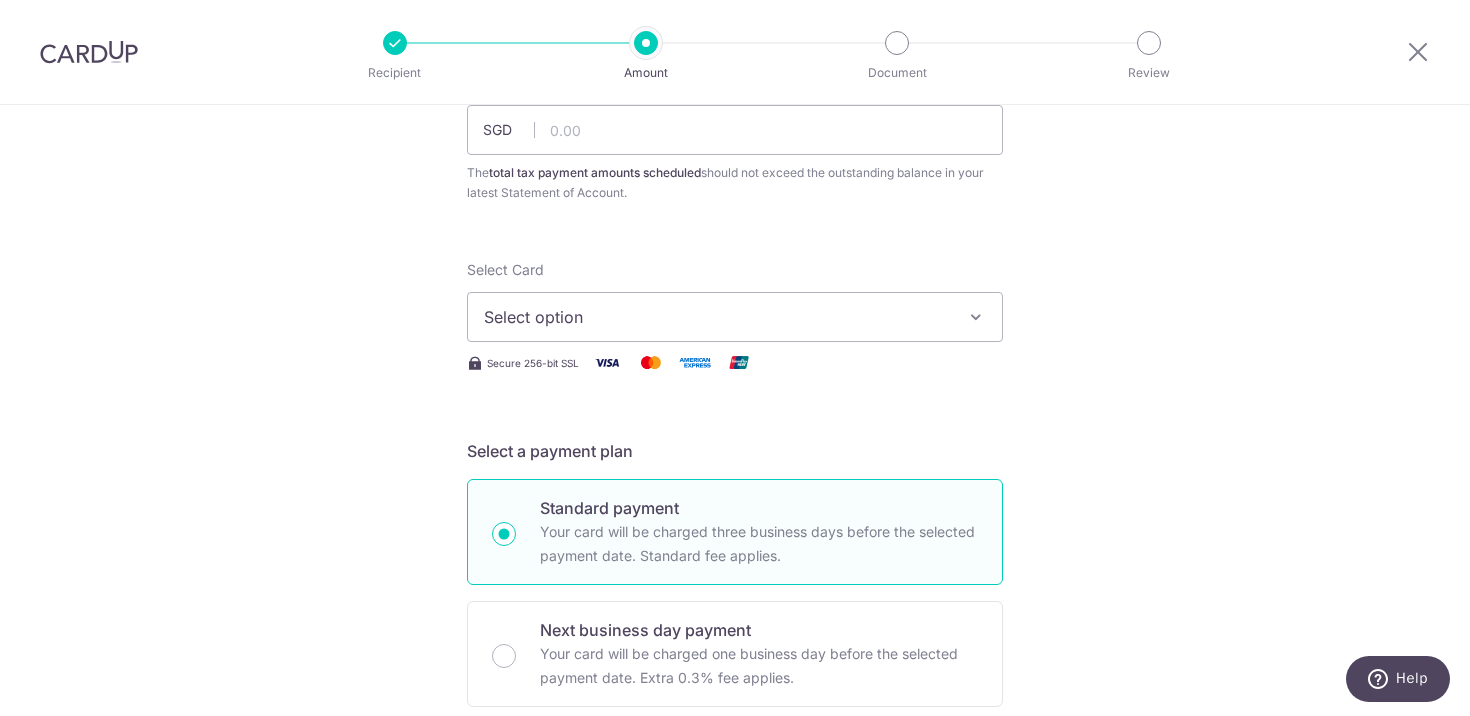 click on "Select option" at bounding box center [717, 317] 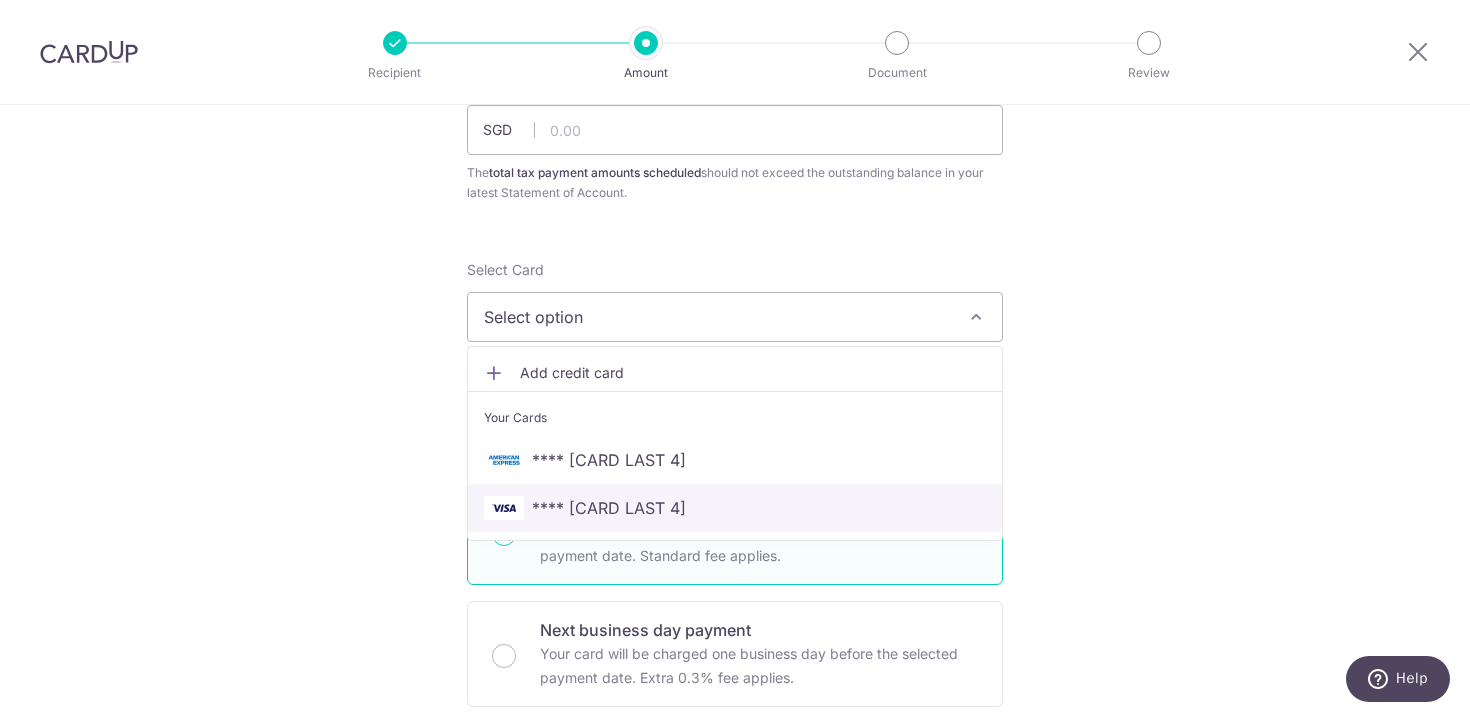 click on "**** 7830" at bounding box center [735, 508] 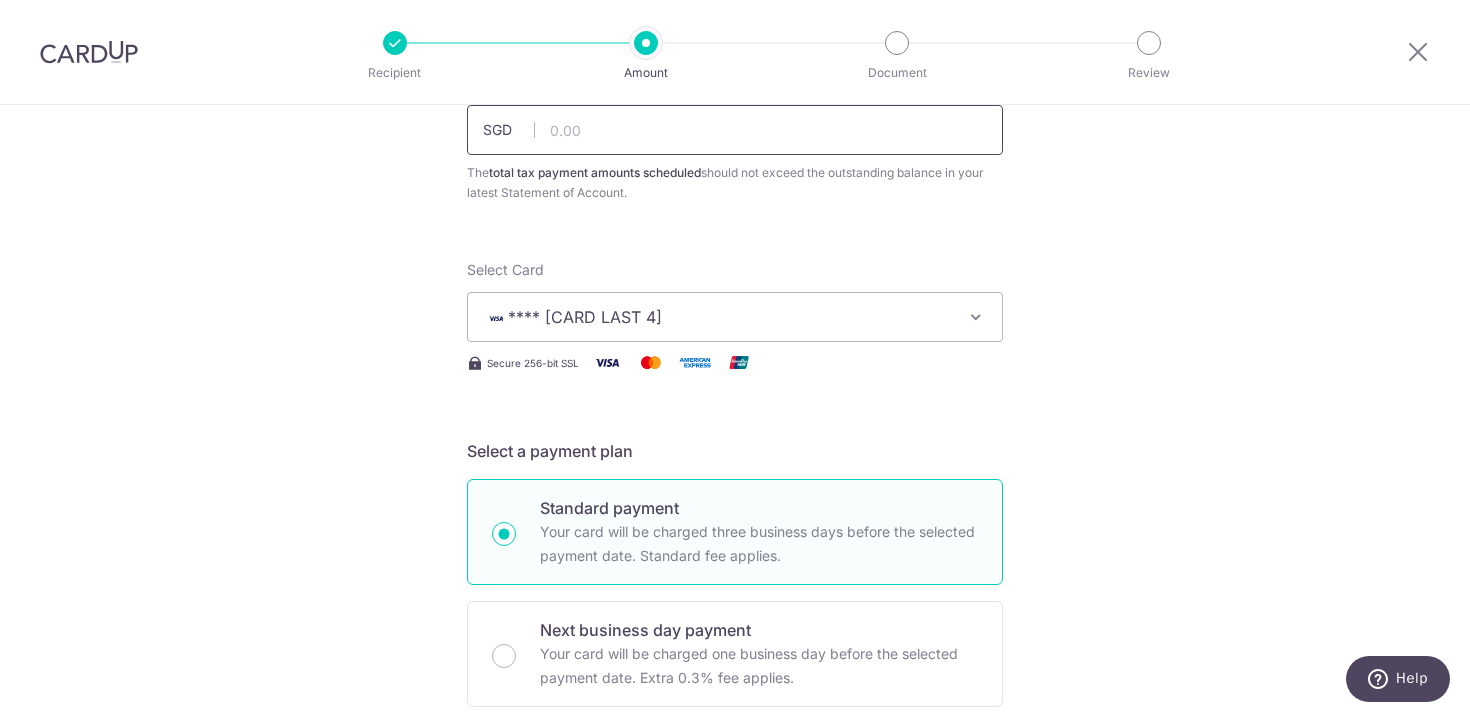 click at bounding box center [735, 130] 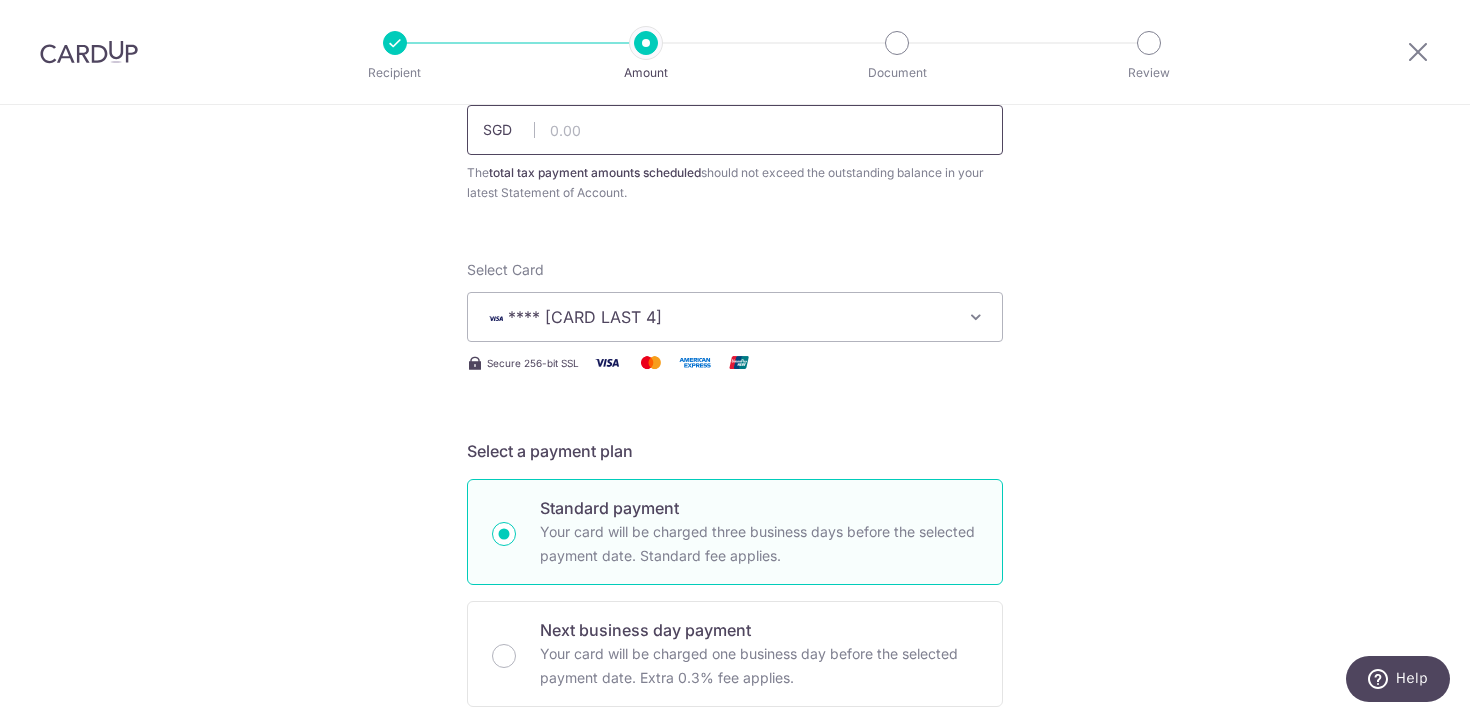 paste on "16,960" 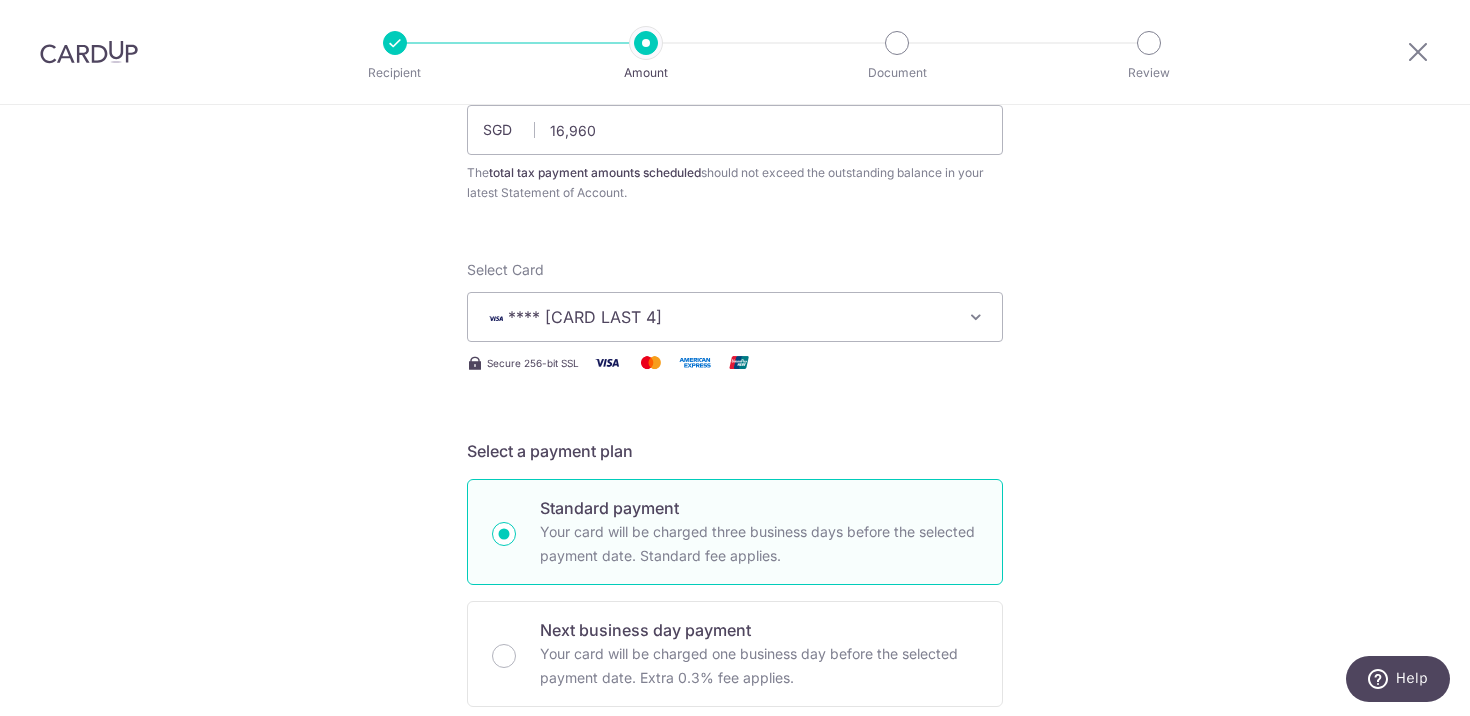 click on "Enter payment amount
SGD
16,960
The  total tax payment amounts scheduled  should not exceed the outstanding balance in your latest Statement of Account.
Select Card
**** 7830
Add credit card
Your Cards
**** 9541
**** 7830
Secure 256-bit SSL
Text
New card details" at bounding box center (735, 933) 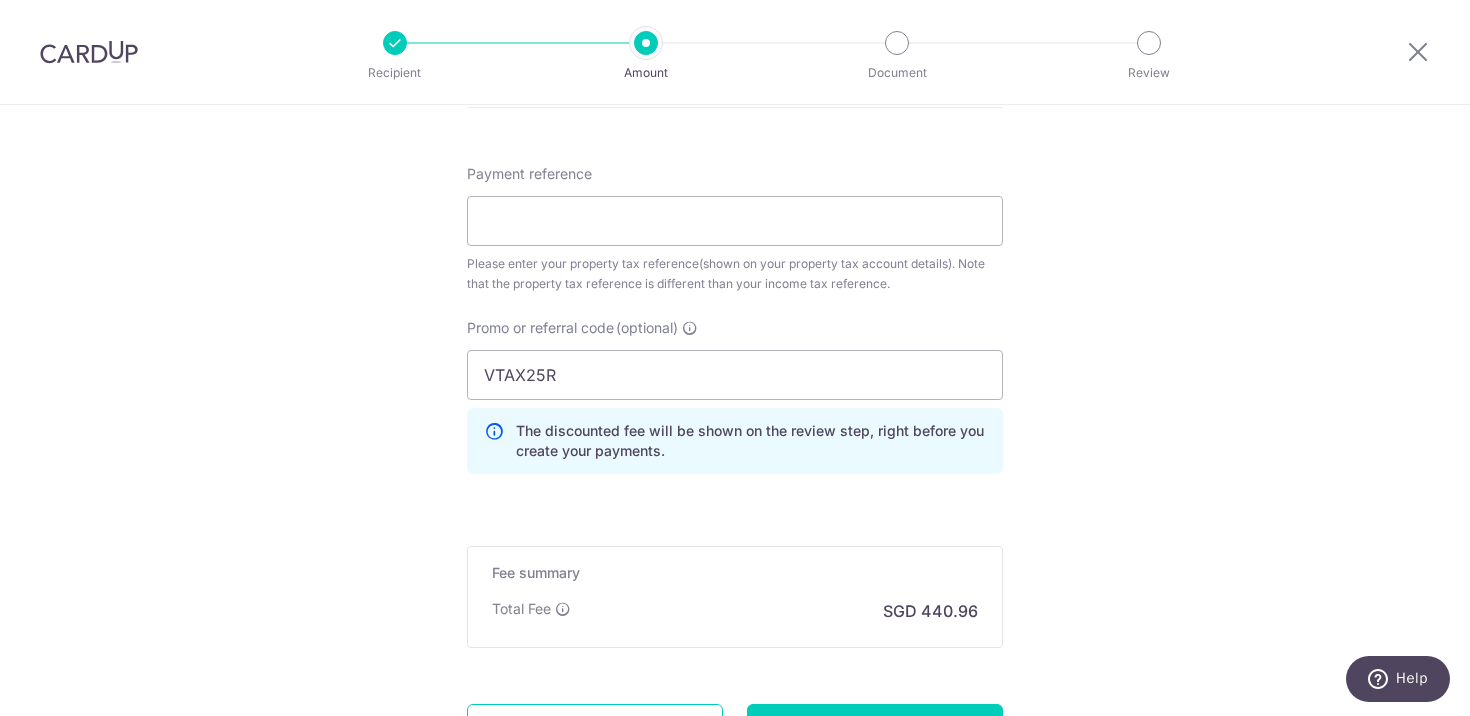 scroll, scrollTop: 1159, scrollLeft: 0, axis: vertical 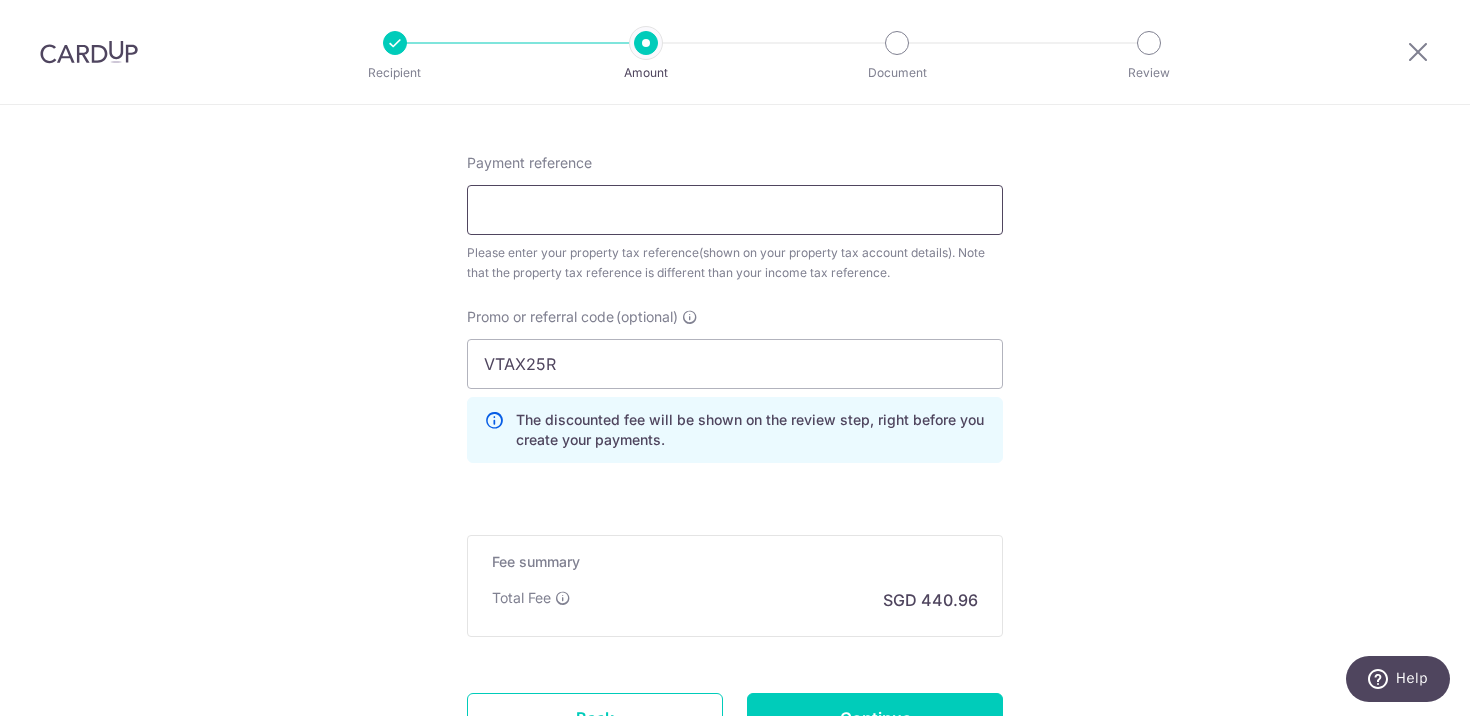 click on "Payment reference" at bounding box center (735, 210) 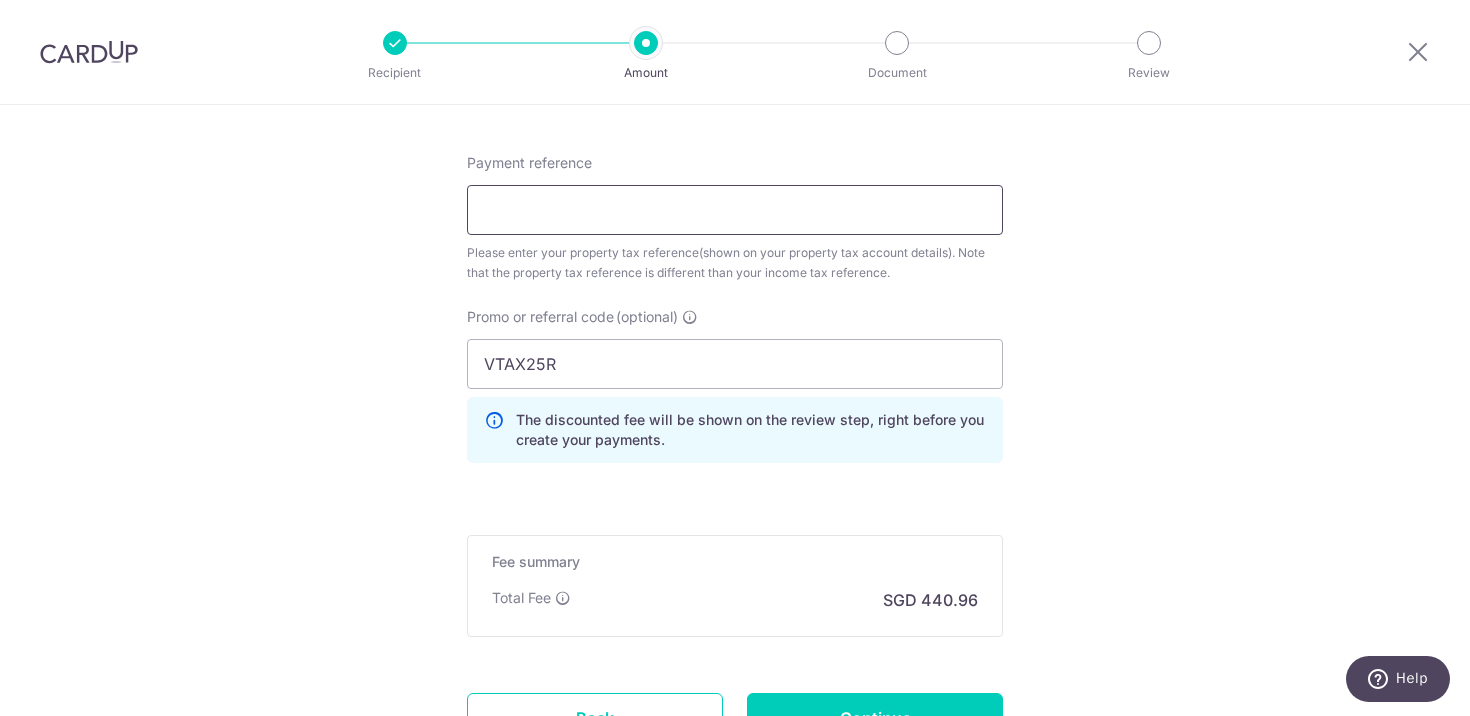 paste on "5461638P" 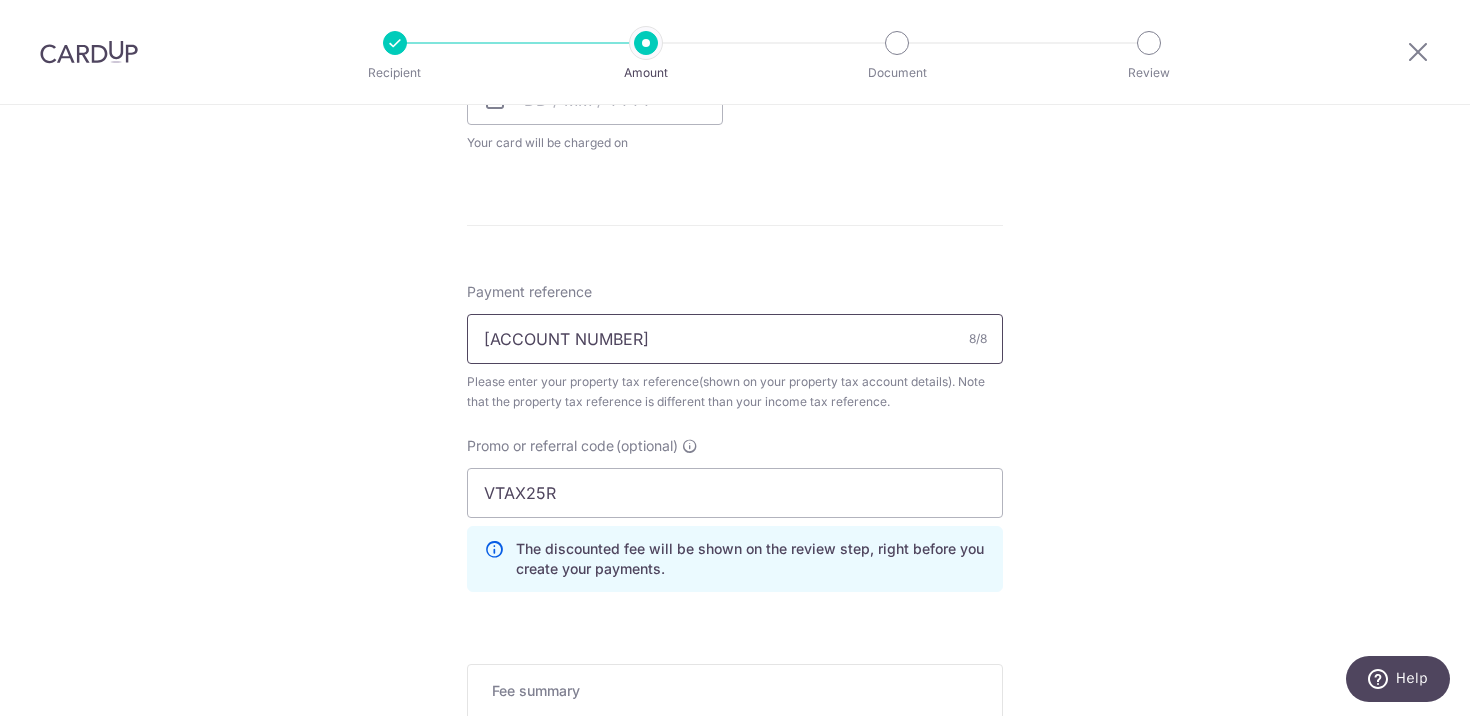 scroll, scrollTop: 1336, scrollLeft: 0, axis: vertical 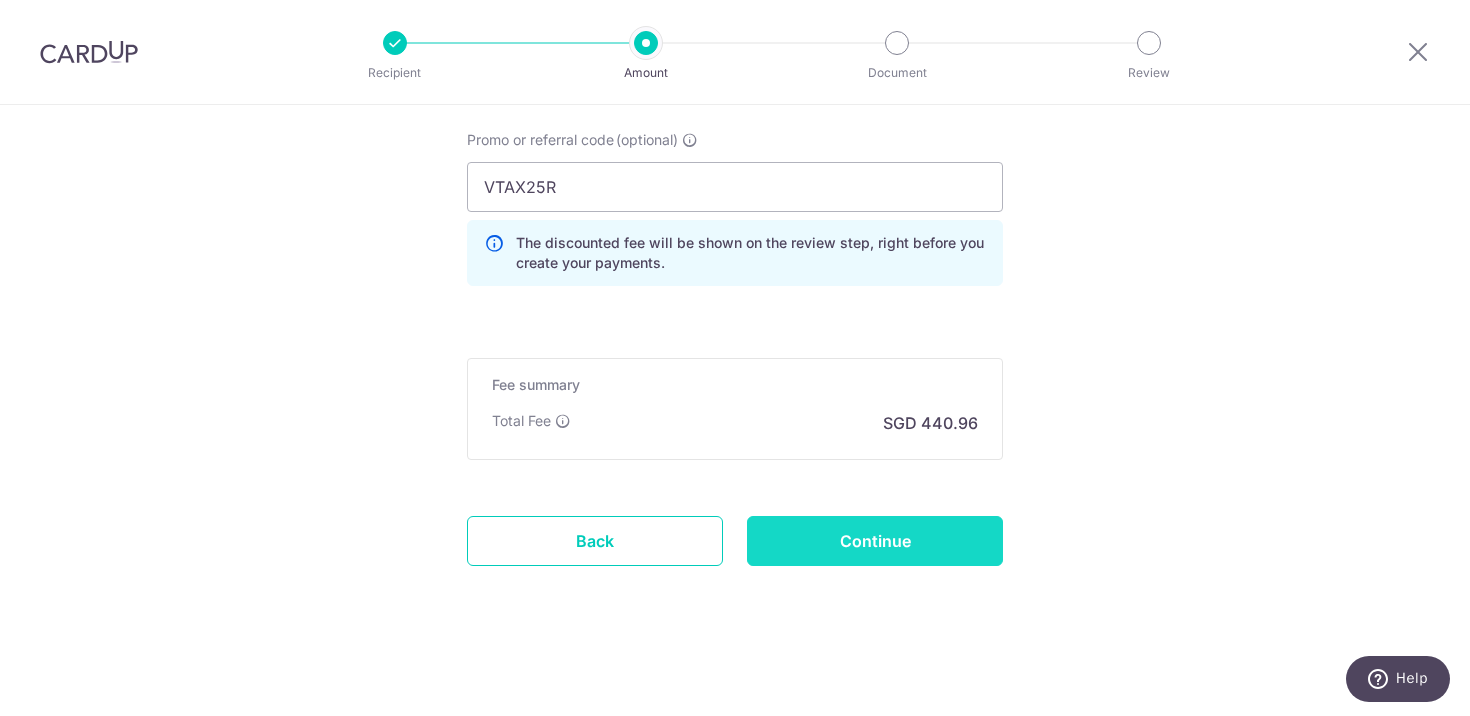 type on "5461638P" 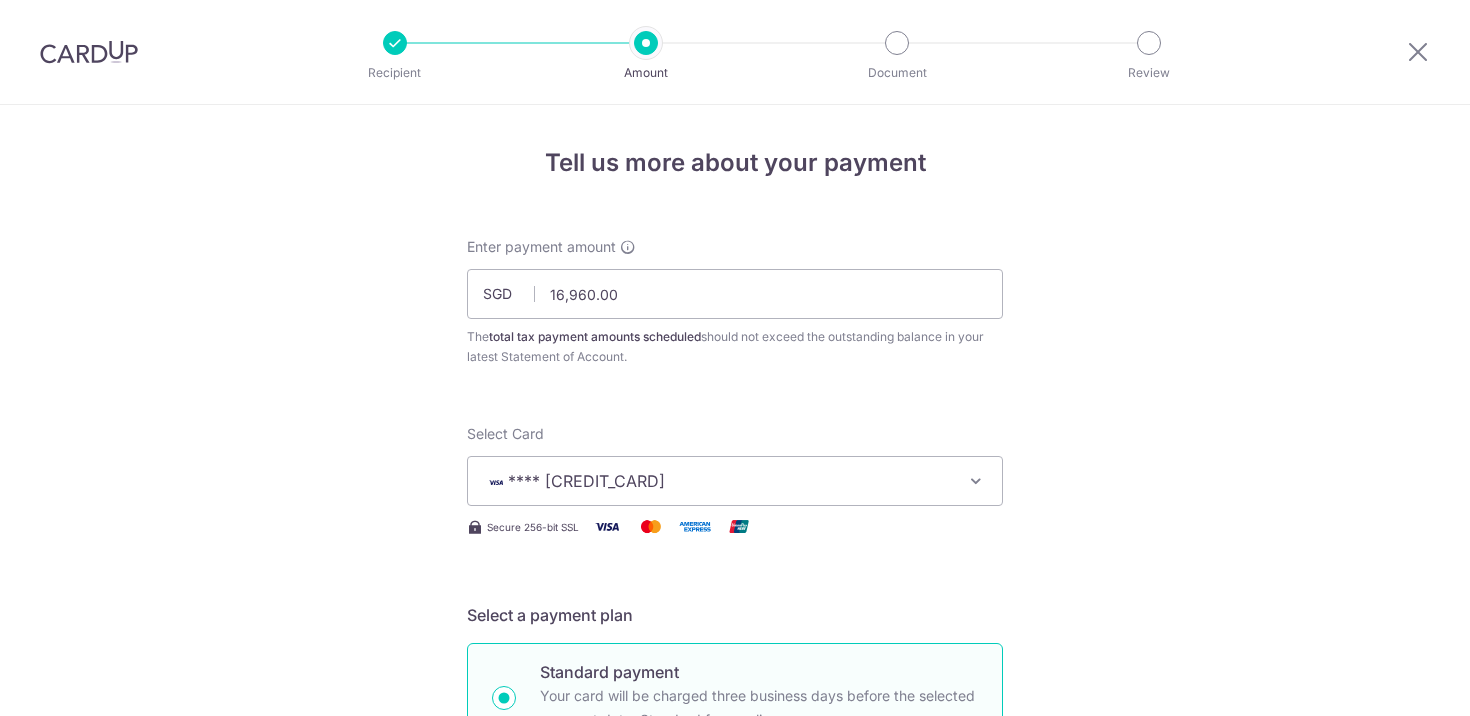 scroll, scrollTop: 0, scrollLeft: 0, axis: both 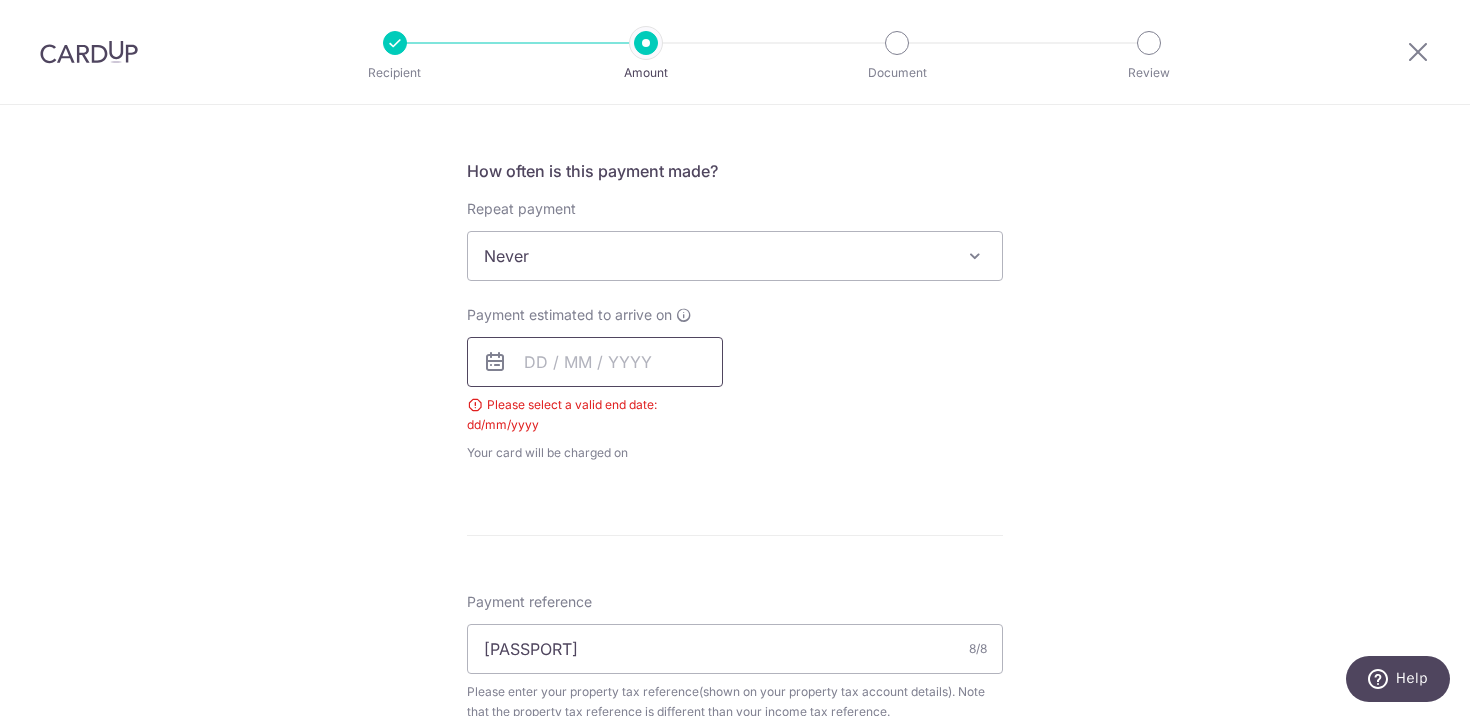 click at bounding box center (595, 362) 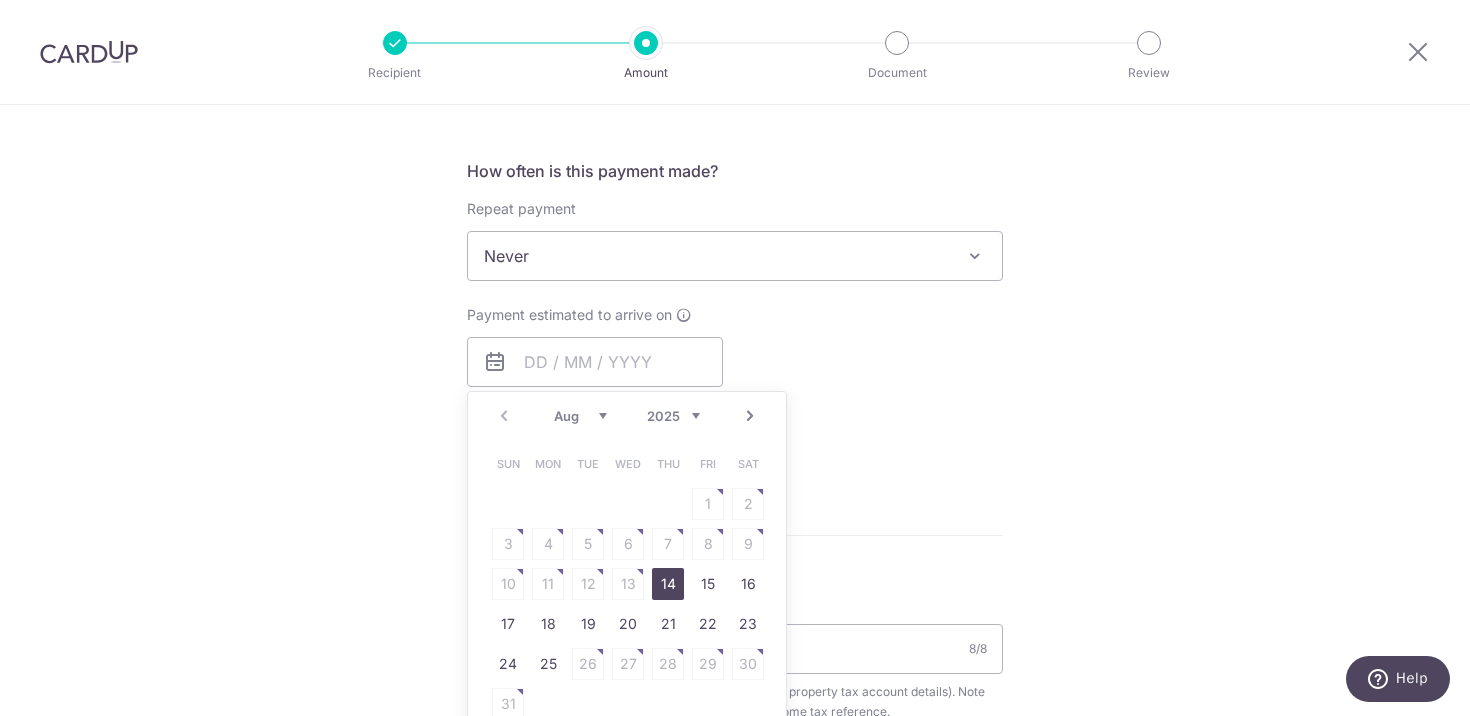click on "14" at bounding box center [668, 584] 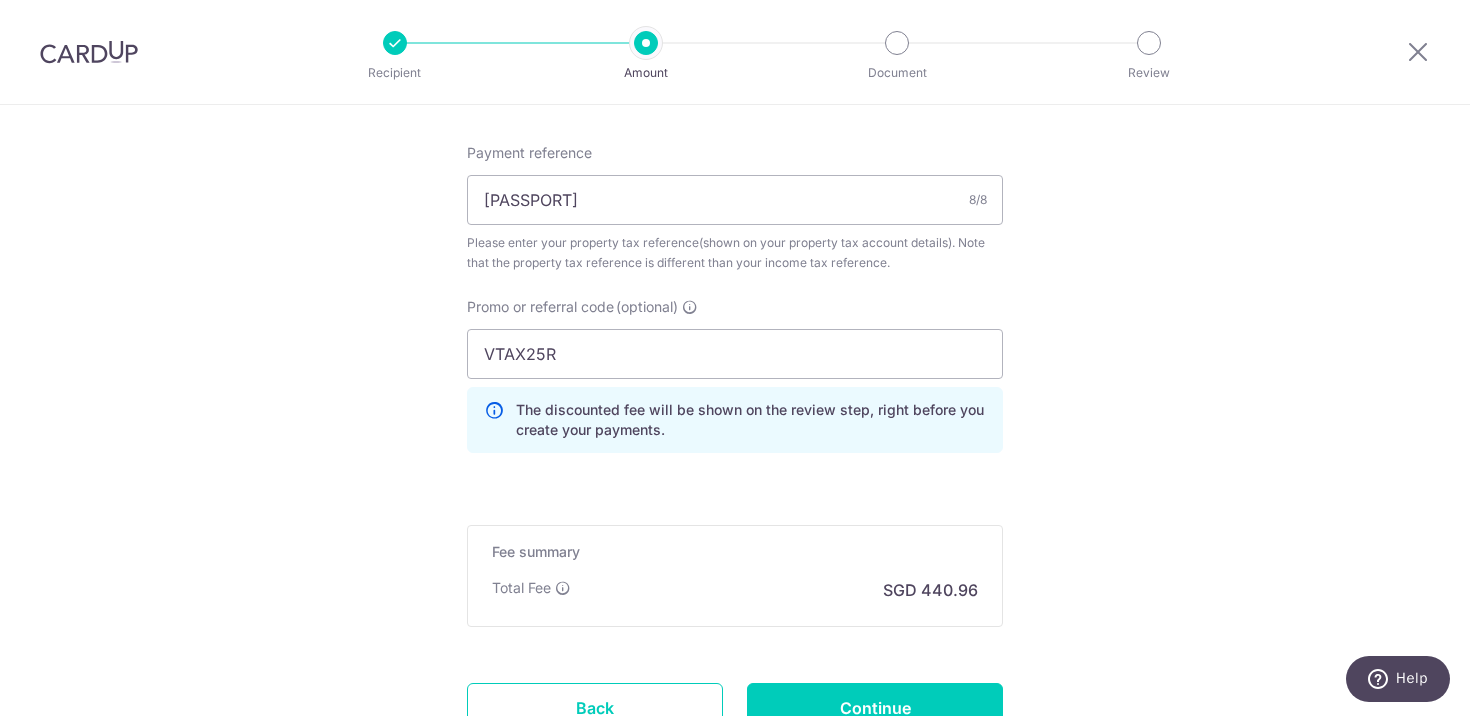 scroll, scrollTop: 1418, scrollLeft: 0, axis: vertical 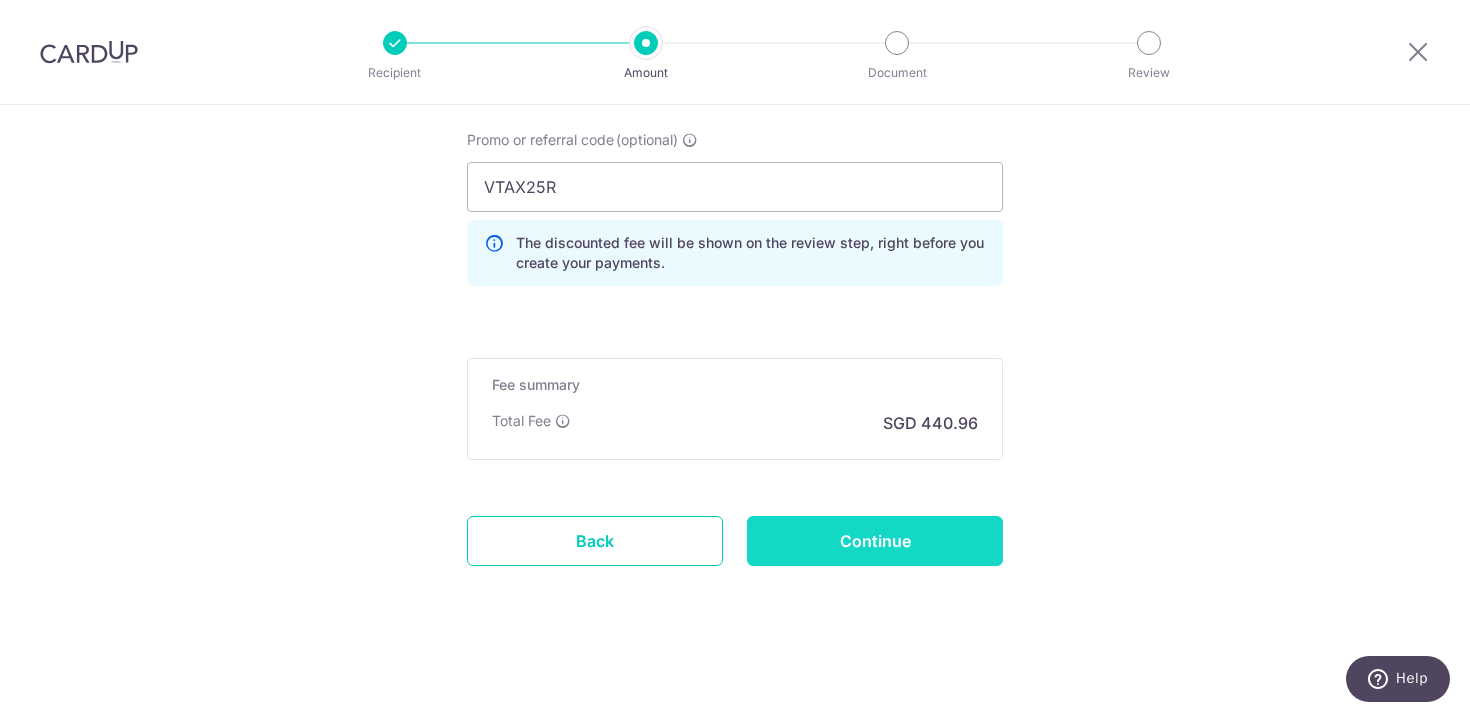 click on "Continue" at bounding box center (875, 541) 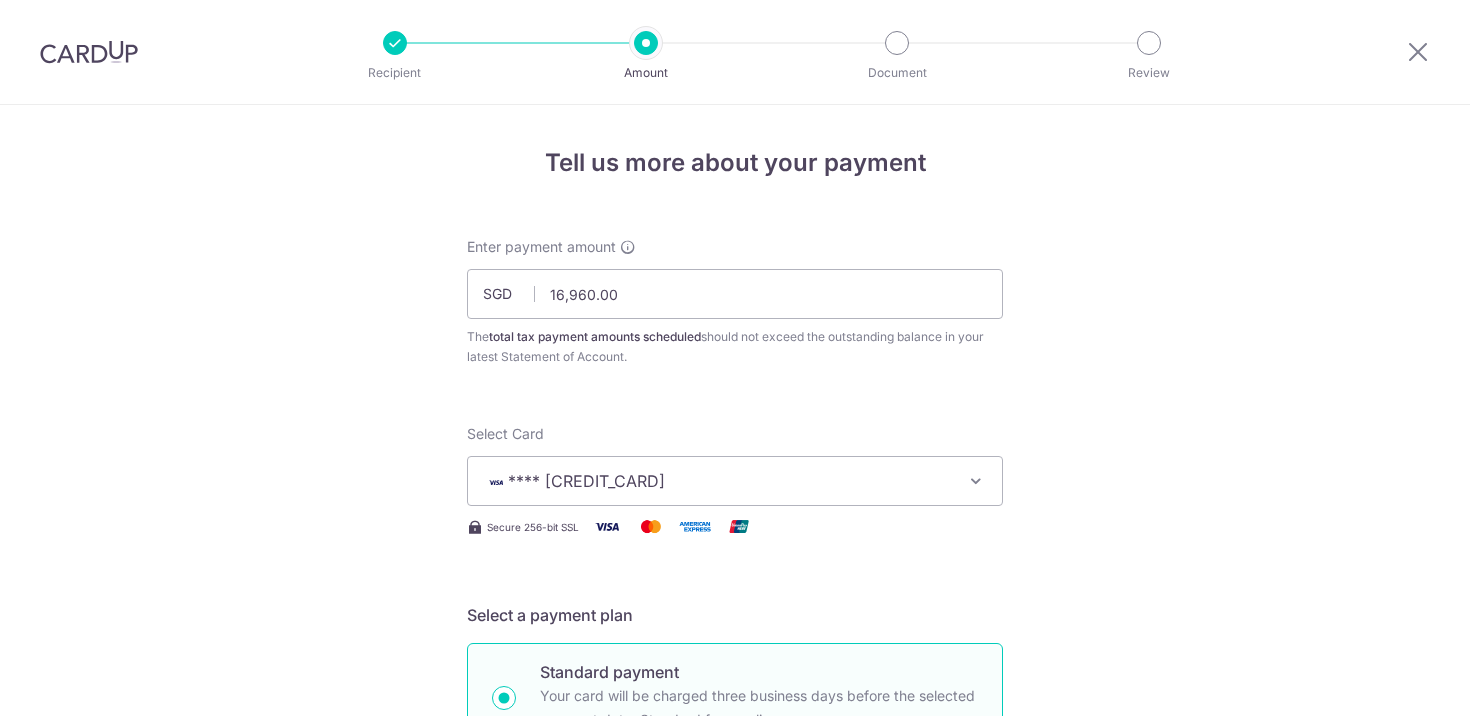 scroll, scrollTop: 0, scrollLeft: 0, axis: both 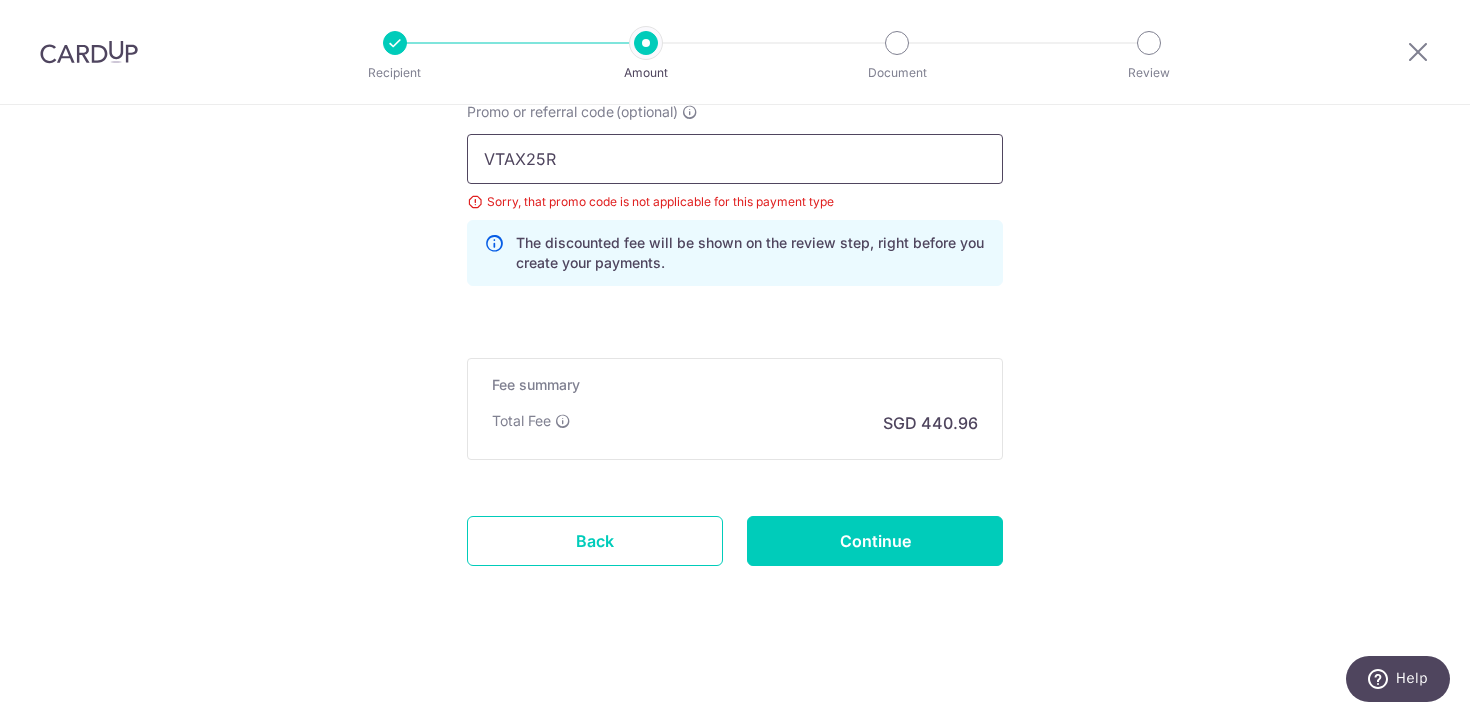 click on "VTAX25R" at bounding box center [735, 159] 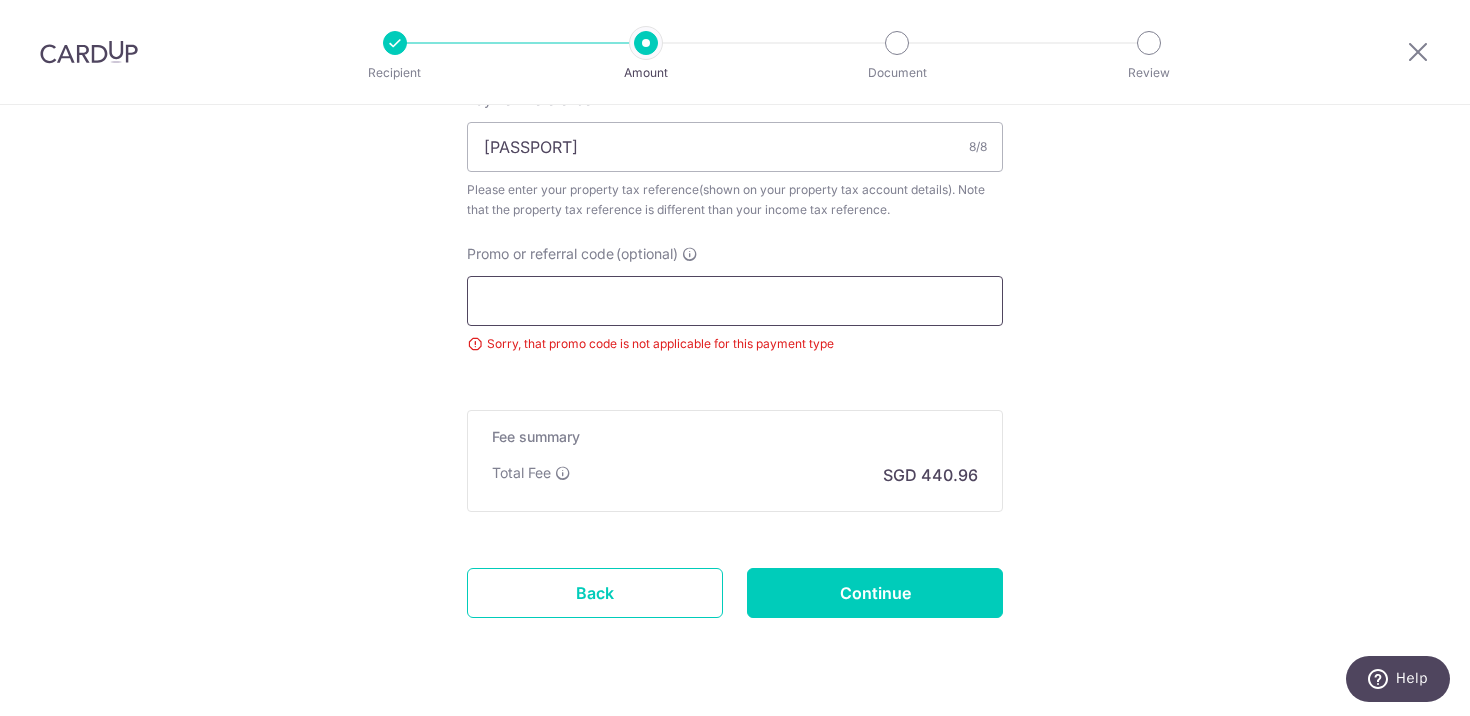 scroll, scrollTop: 1287, scrollLeft: 0, axis: vertical 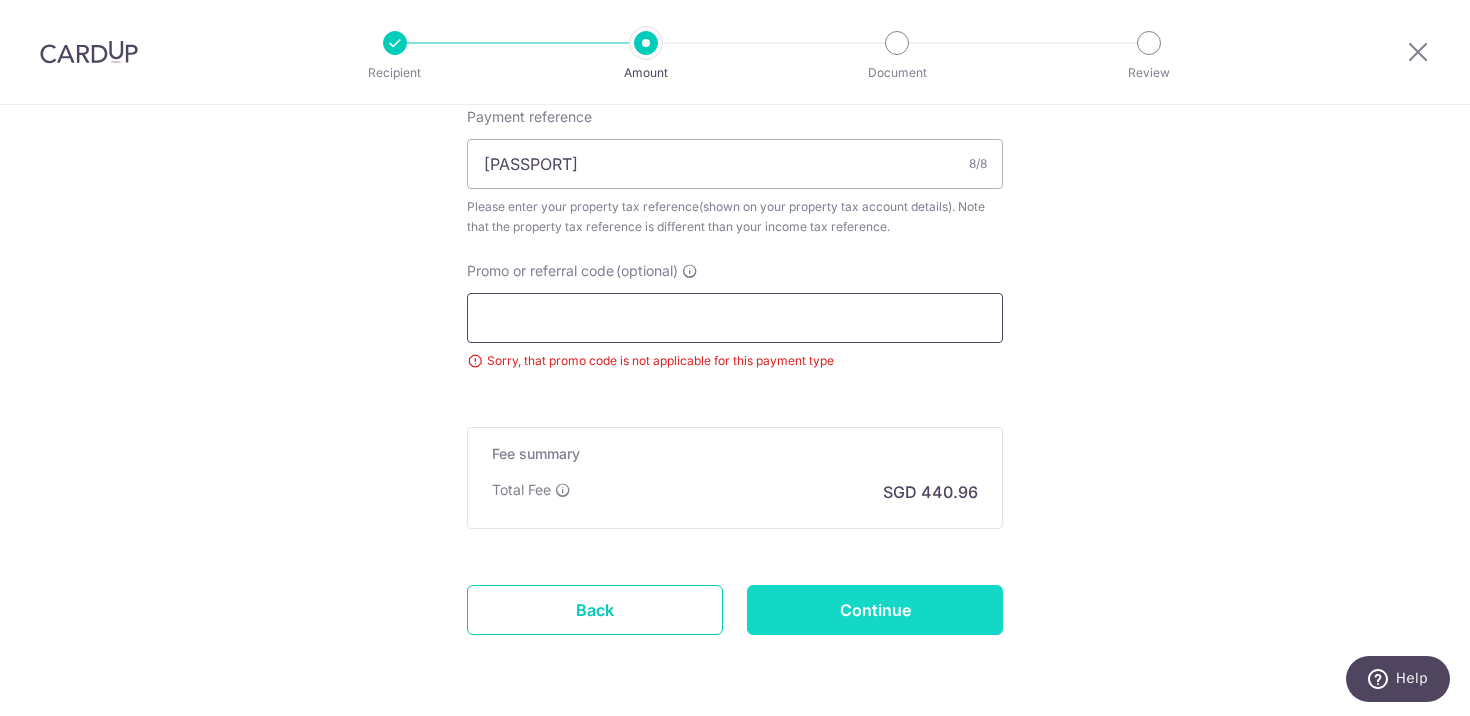 type 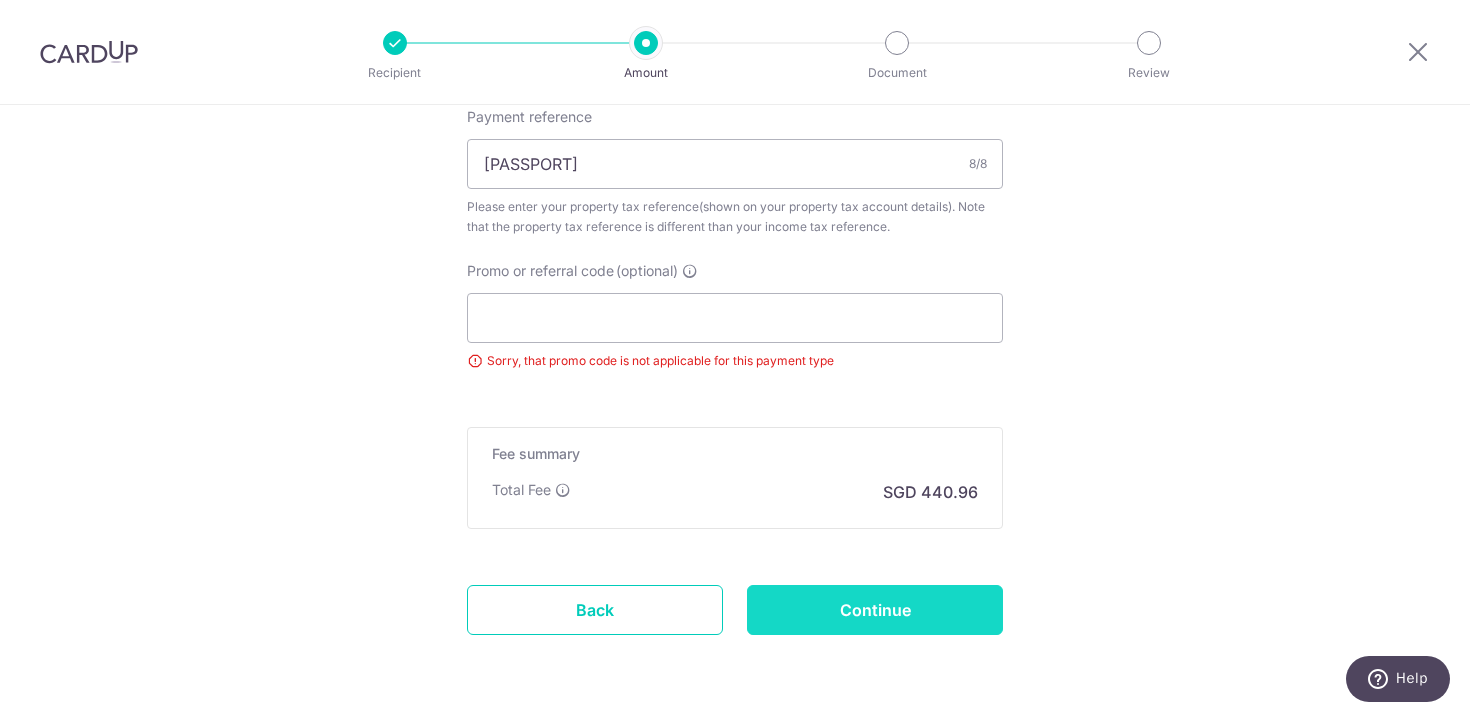 type on "Update Schedule" 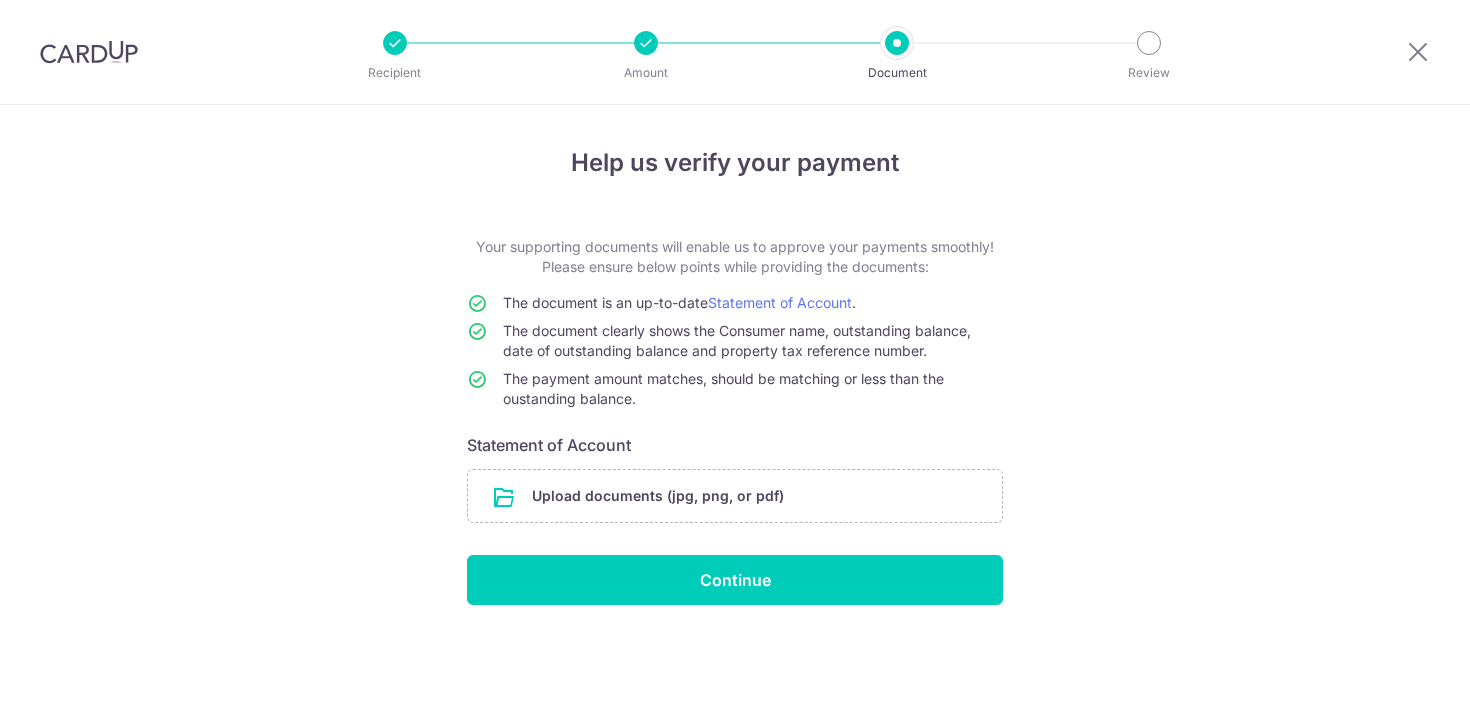 scroll, scrollTop: 0, scrollLeft: 0, axis: both 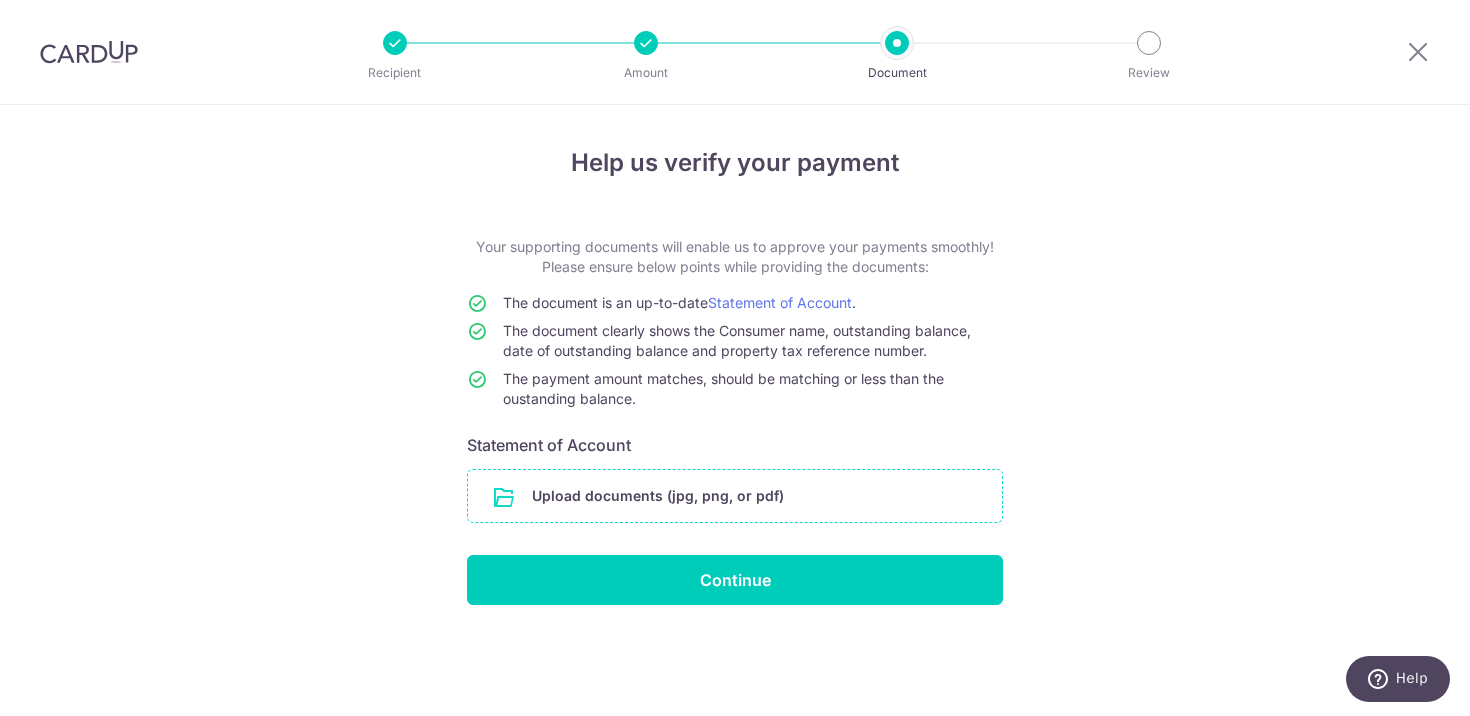 click at bounding box center (735, 496) 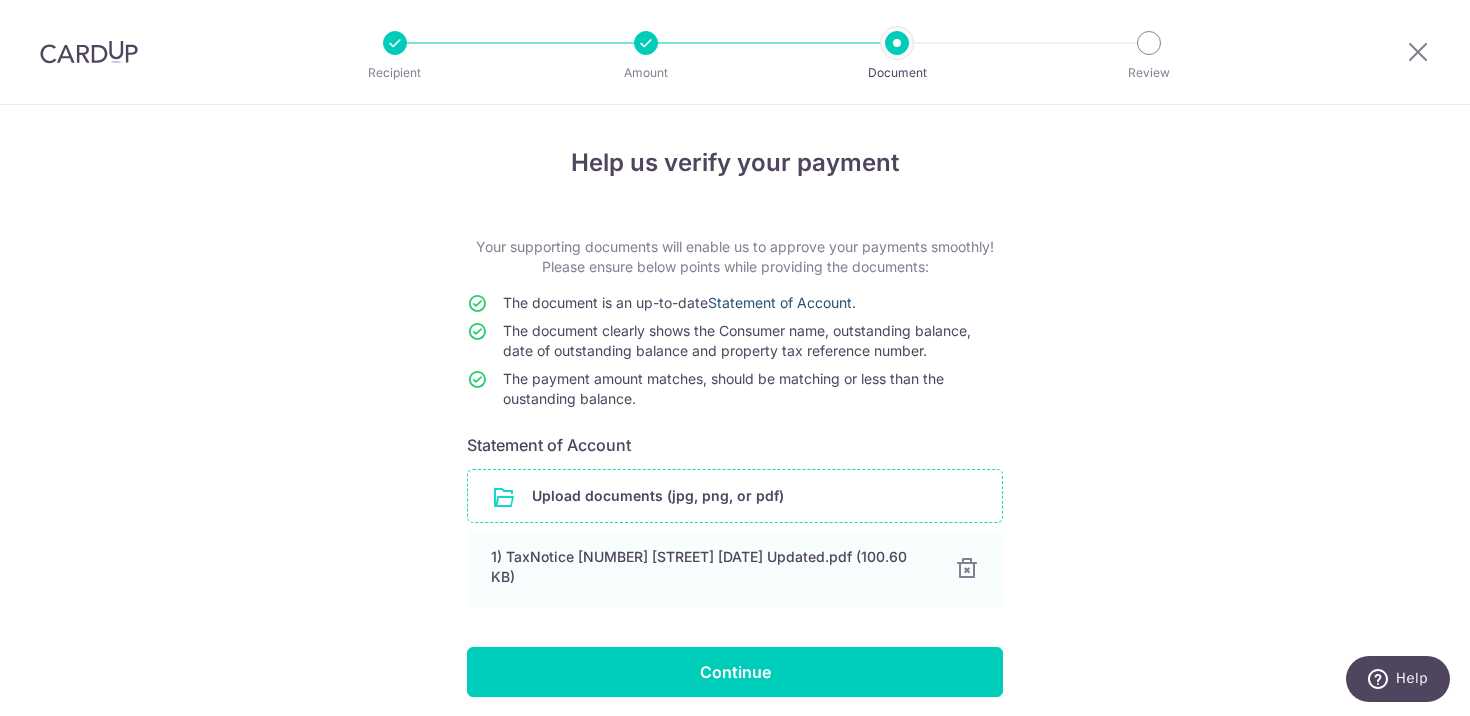 scroll, scrollTop: 65, scrollLeft: 0, axis: vertical 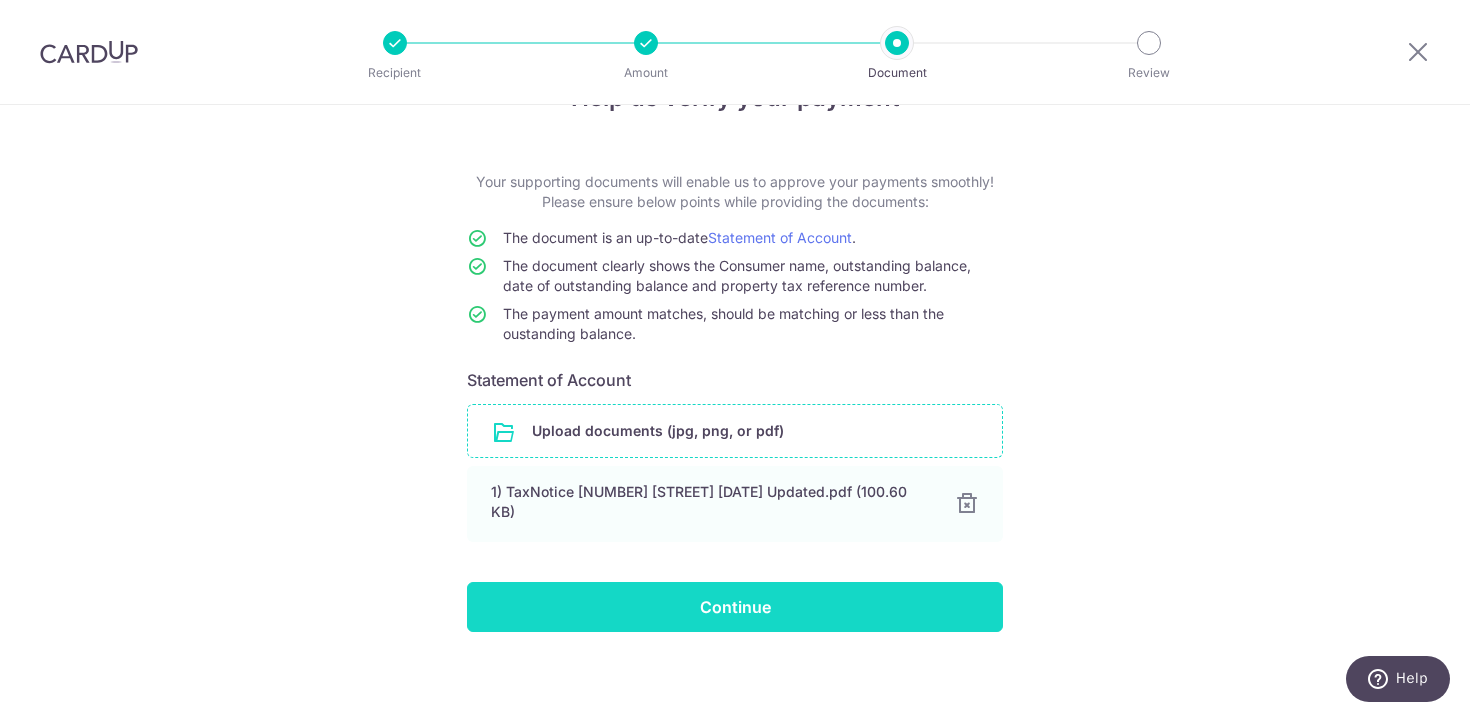 click on "Continue" at bounding box center [735, 607] 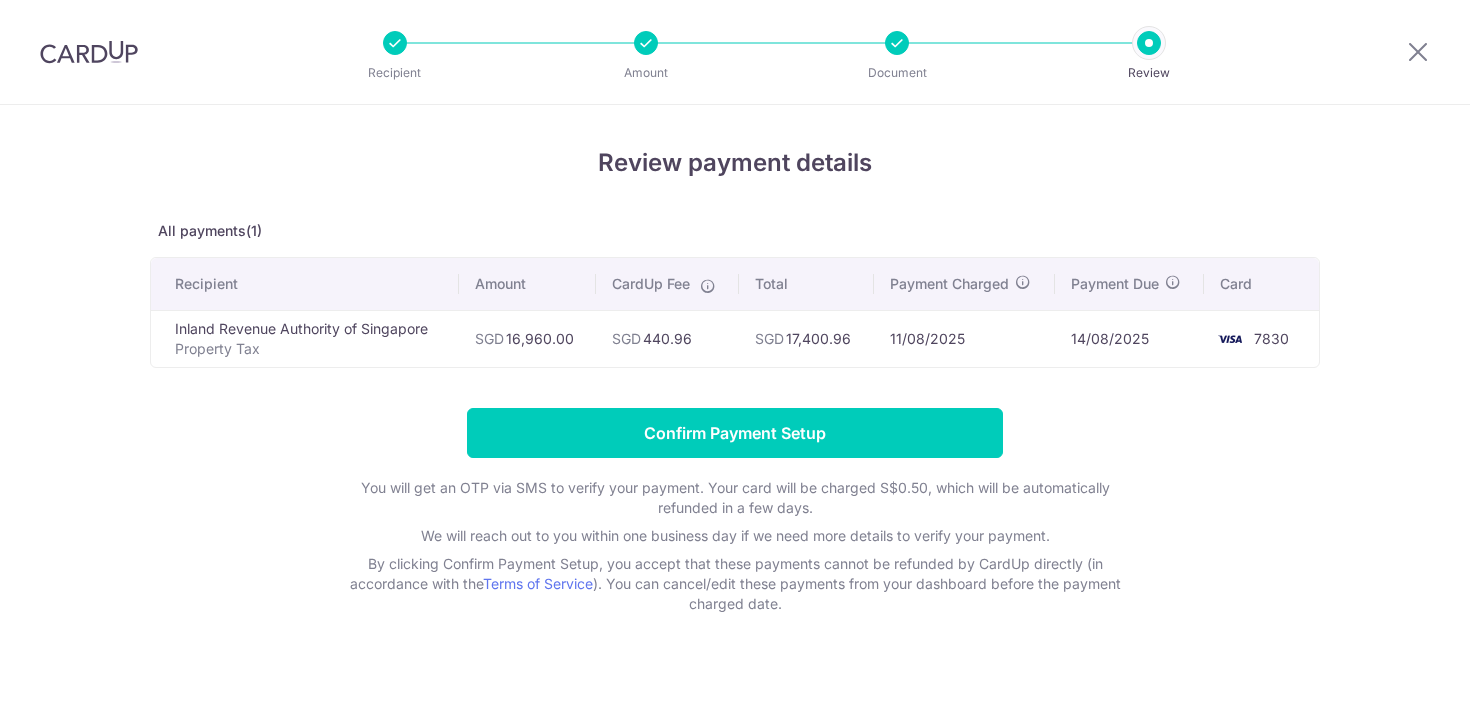 scroll, scrollTop: 0, scrollLeft: 0, axis: both 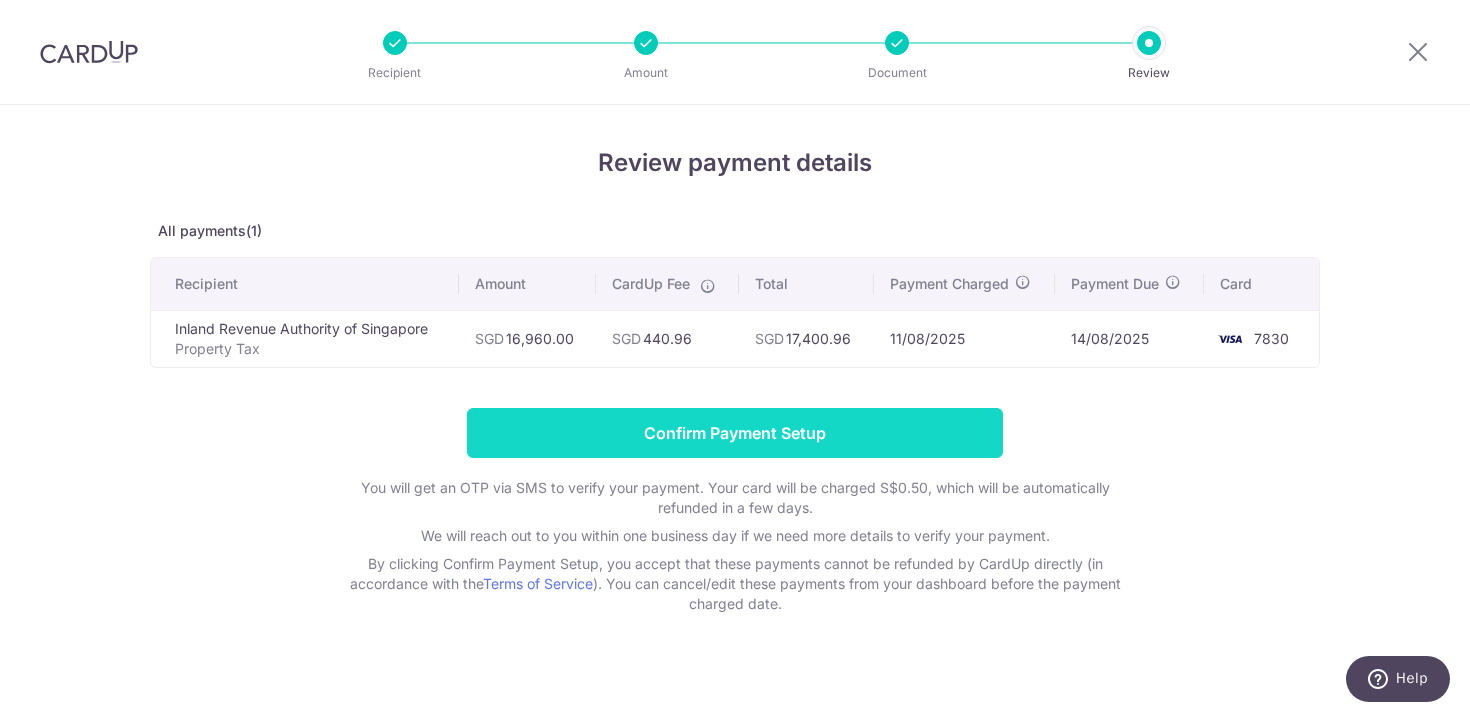 click on "Confirm Payment Setup" at bounding box center [735, 433] 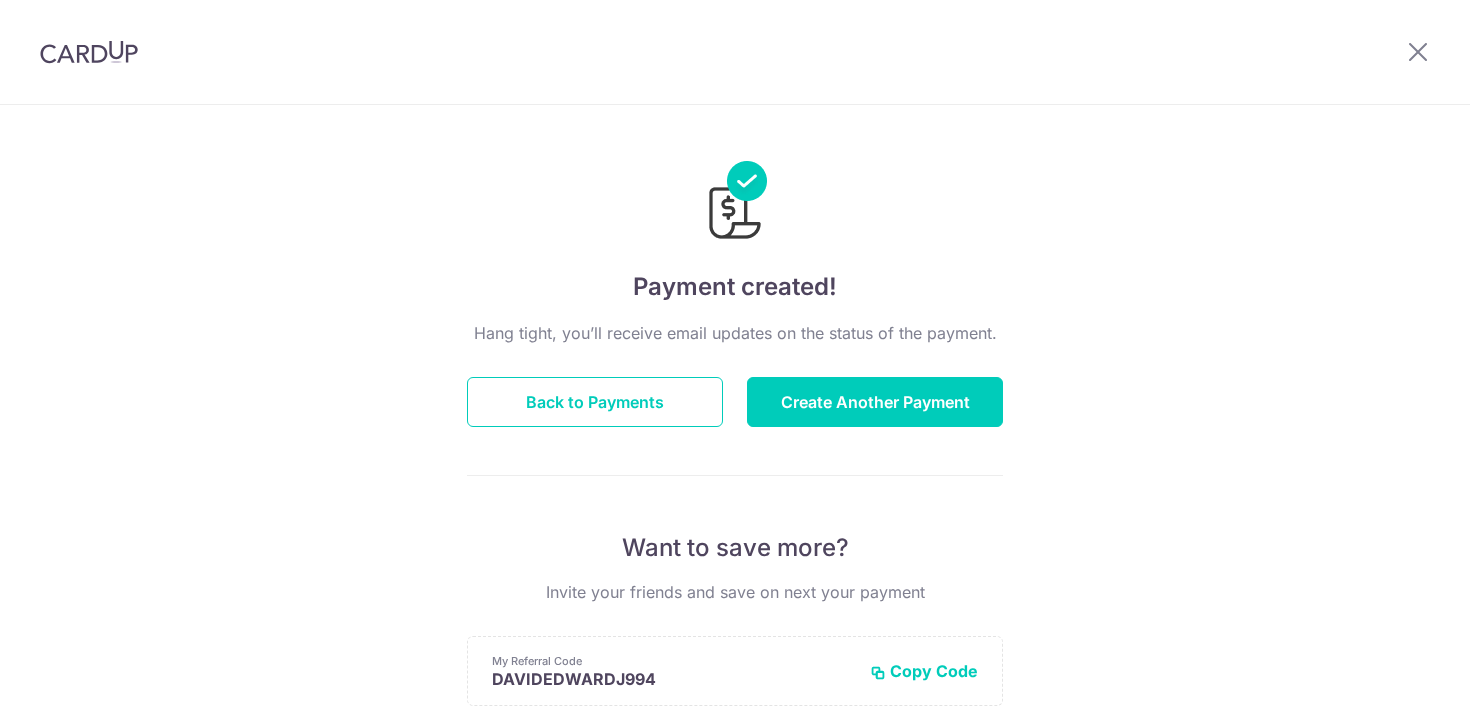 scroll, scrollTop: 0, scrollLeft: 0, axis: both 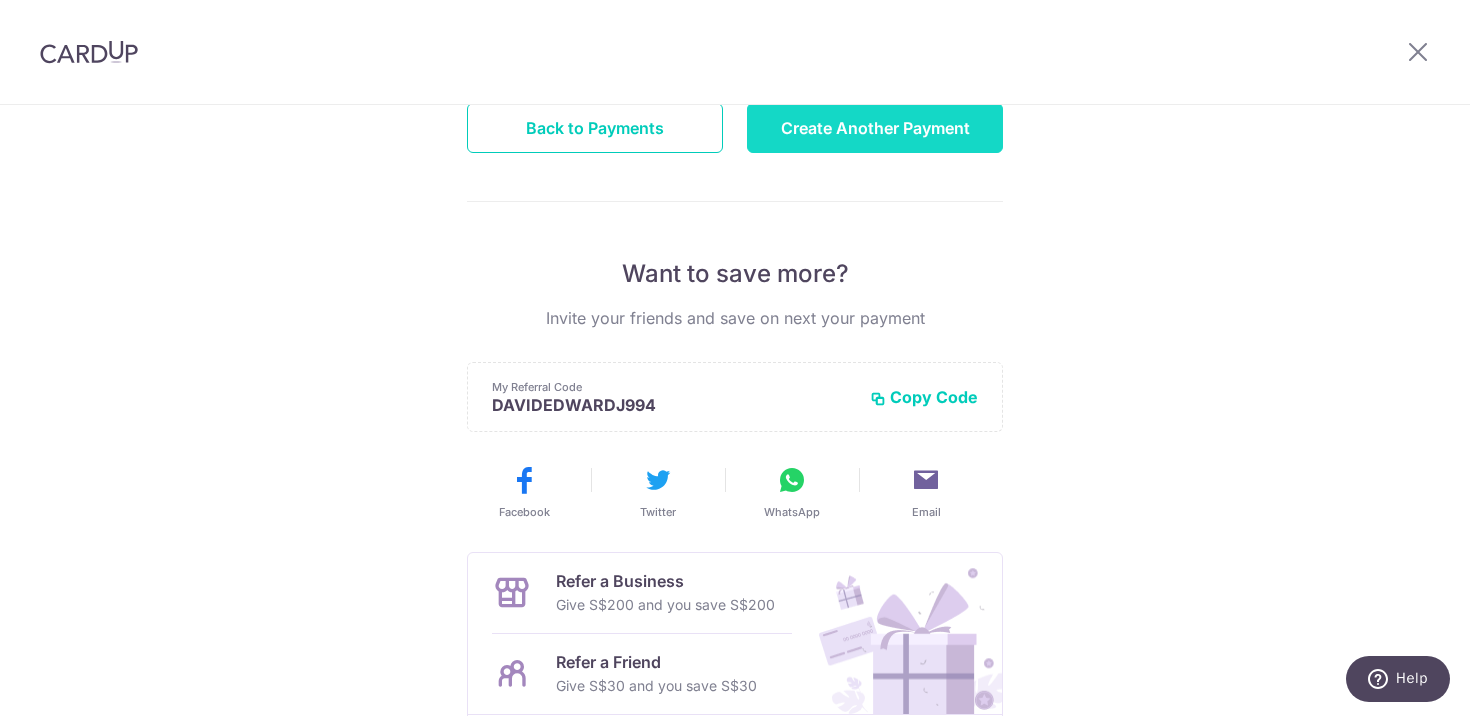 click on "Create Another Payment" at bounding box center [875, 128] 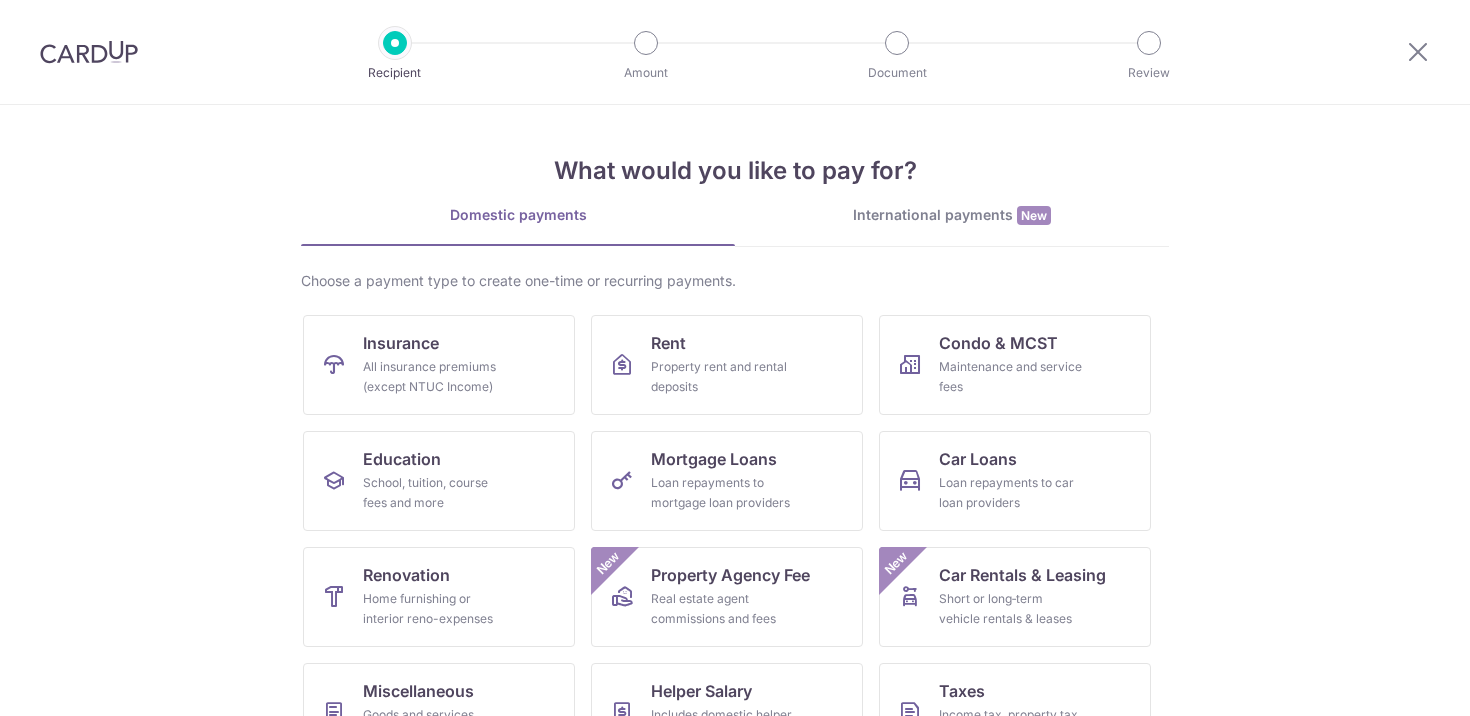 scroll, scrollTop: 0, scrollLeft: 0, axis: both 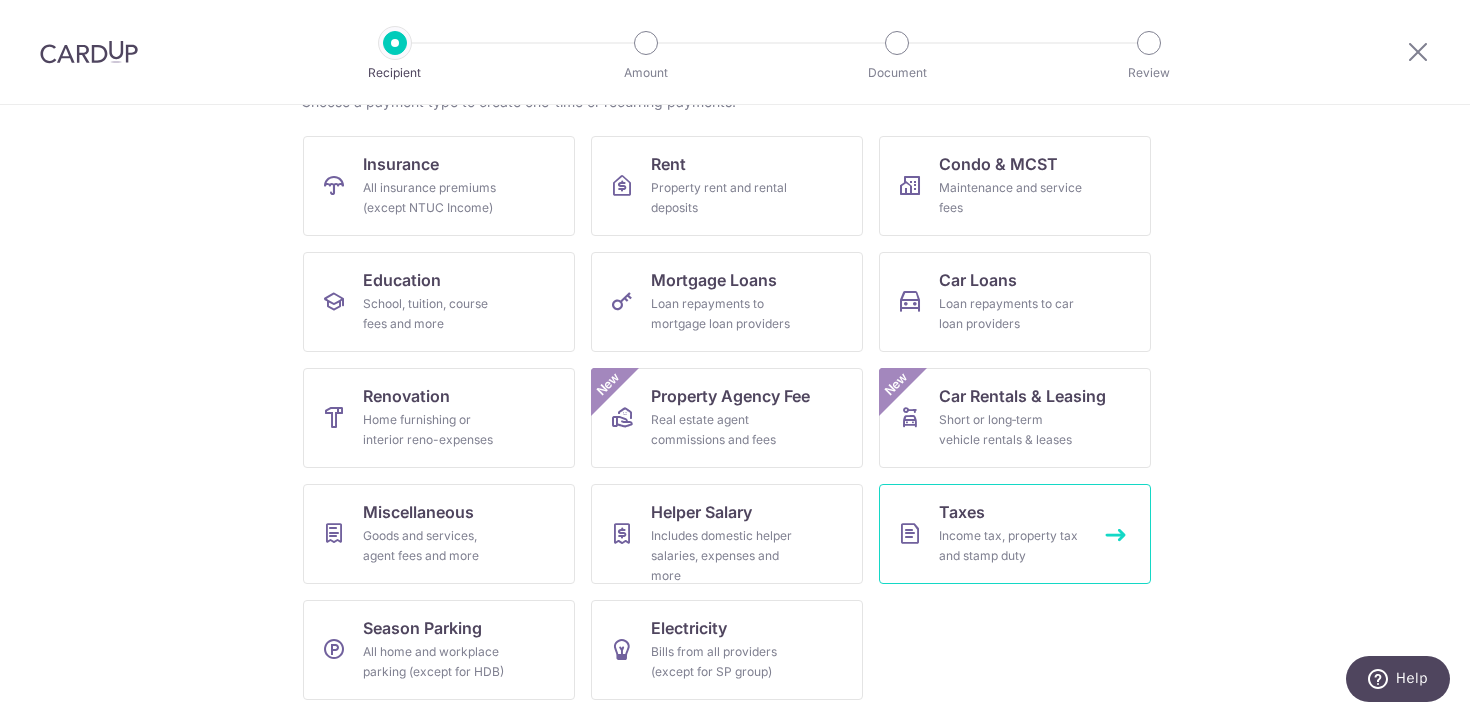 click on "Taxes Income tax, property tax and stamp duty" at bounding box center (1015, 534) 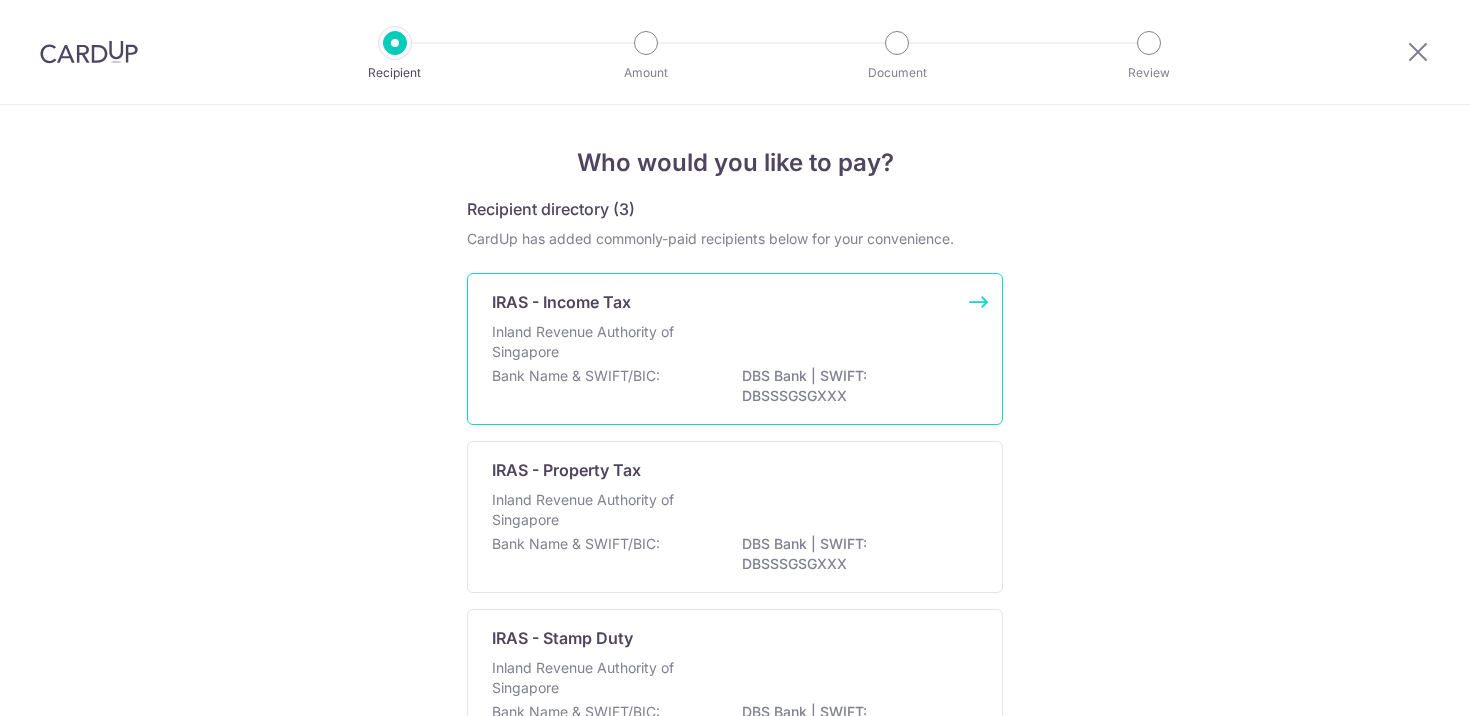 scroll, scrollTop: 0, scrollLeft: 0, axis: both 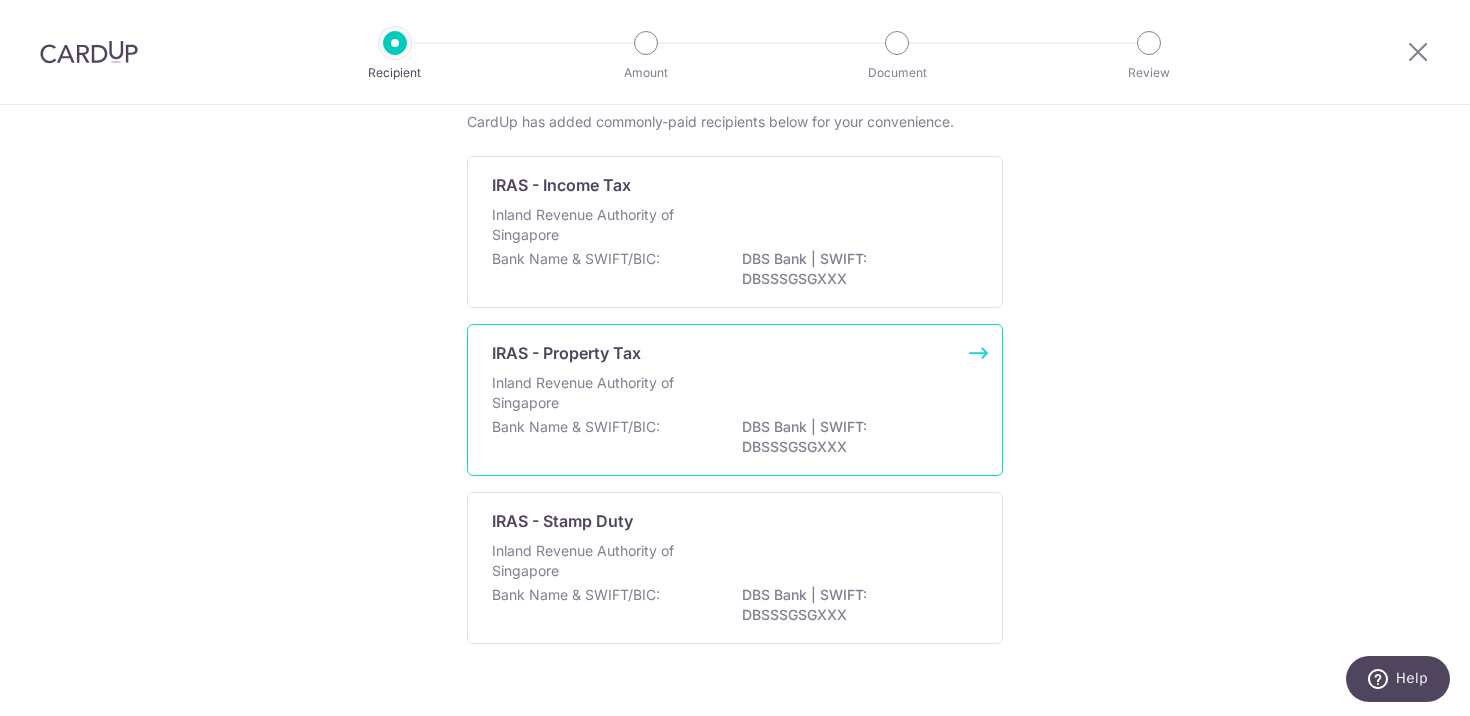 click on "Inland Revenue Authority of Singapore" at bounding box center (735, 395) 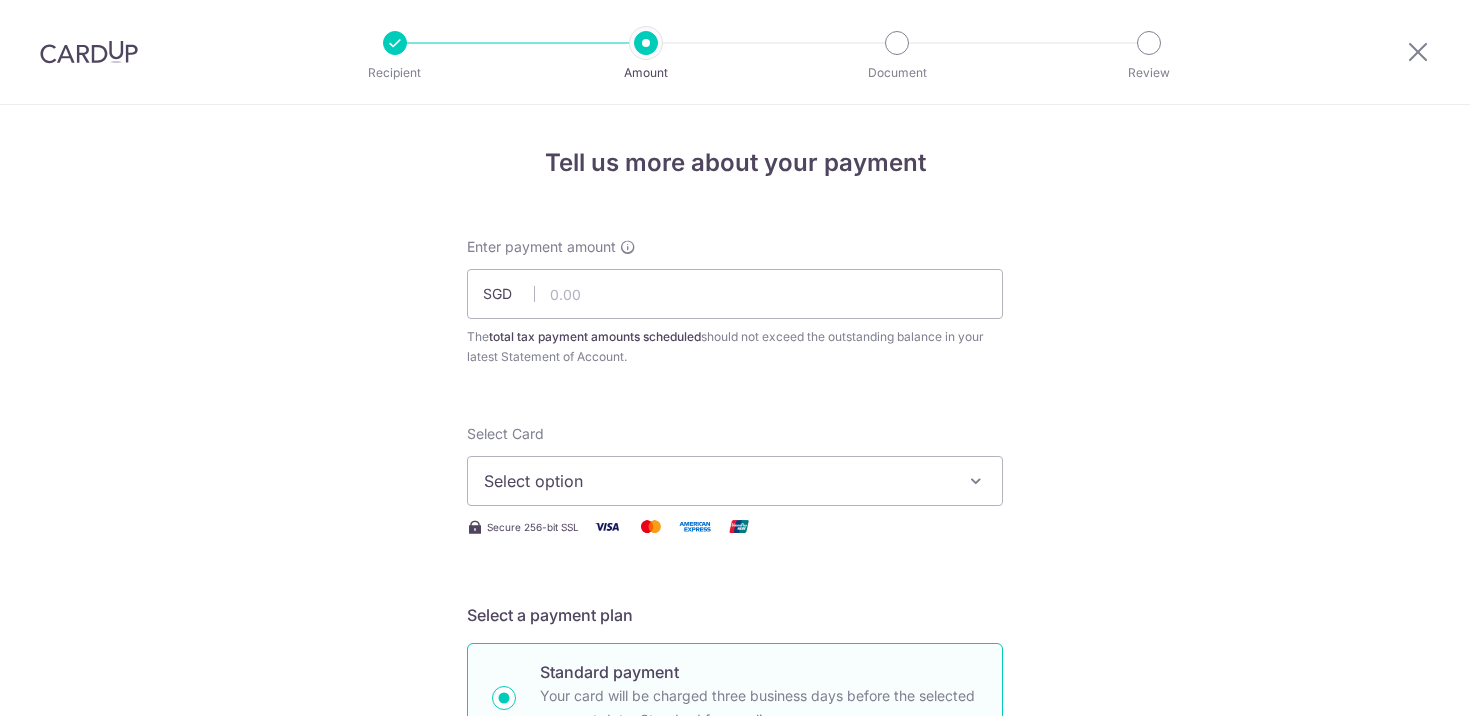 scroll, scrollTop: 0, scrollLeft: 0, axis: both 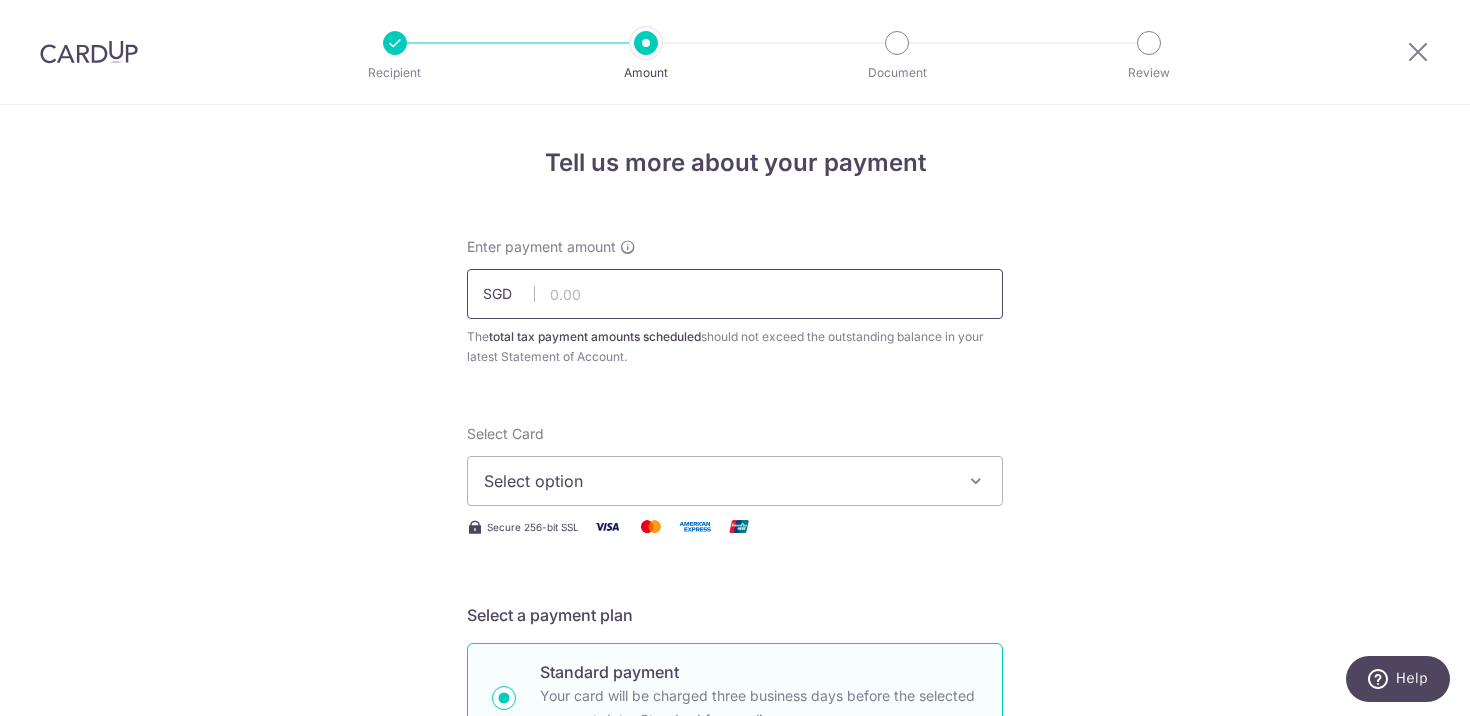 click at bounding box center [735, 294] 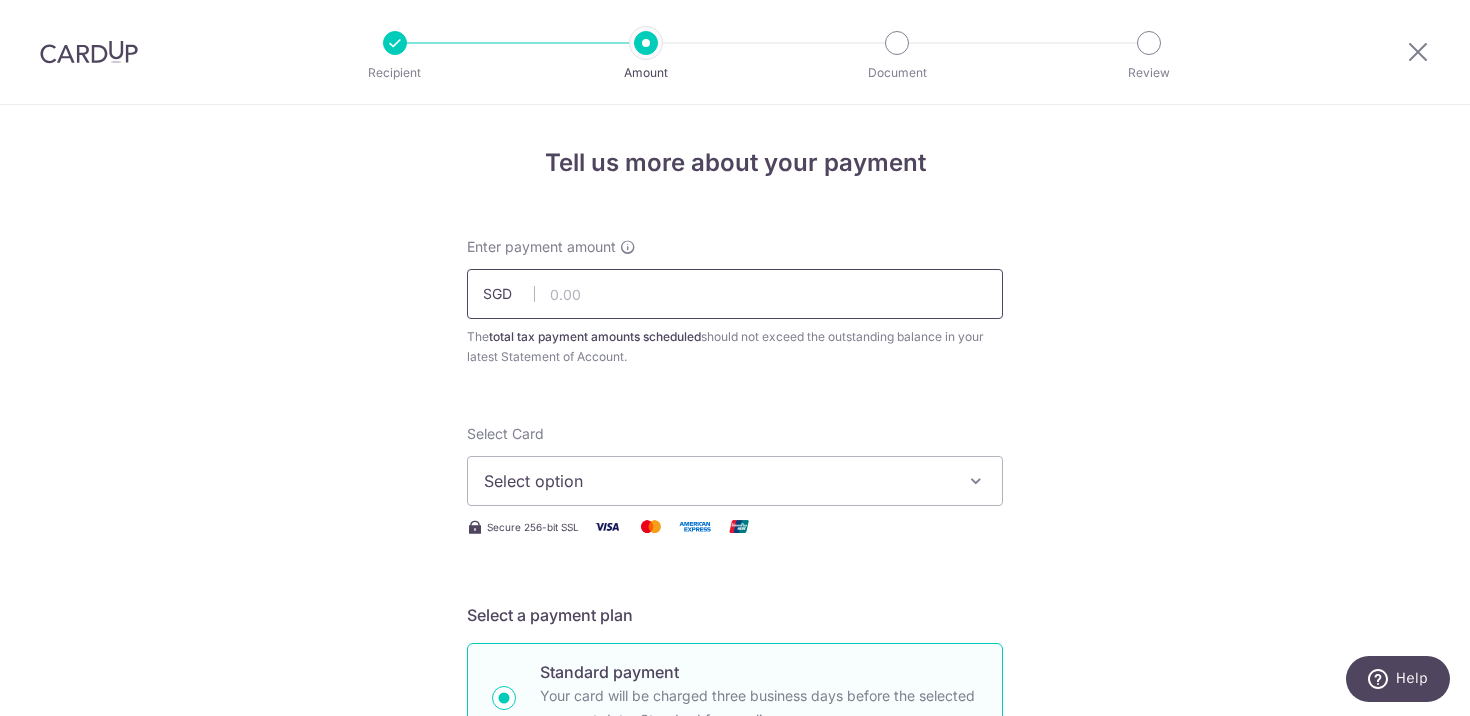 paste on "1,169.07" 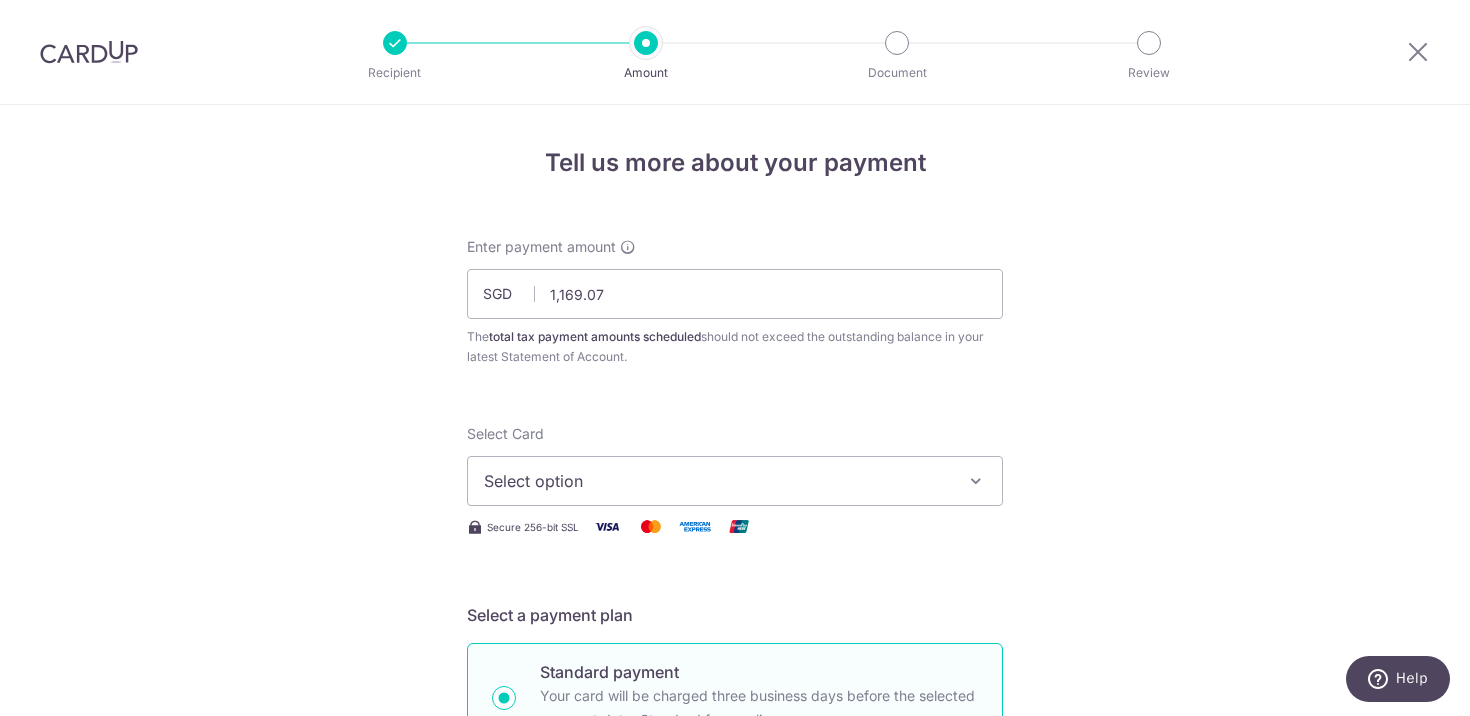 type on "1,169.07" 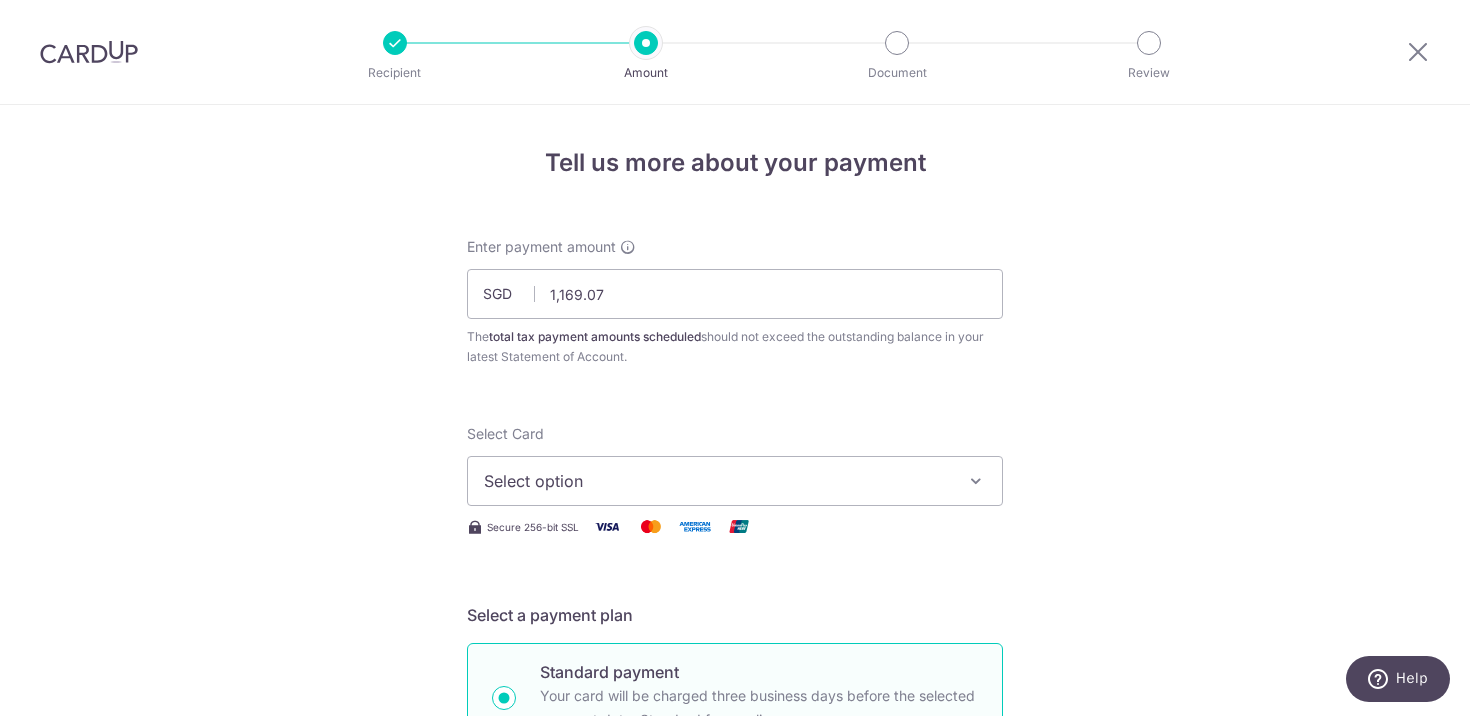 click on "Select option" at bounding box center [717, 481] 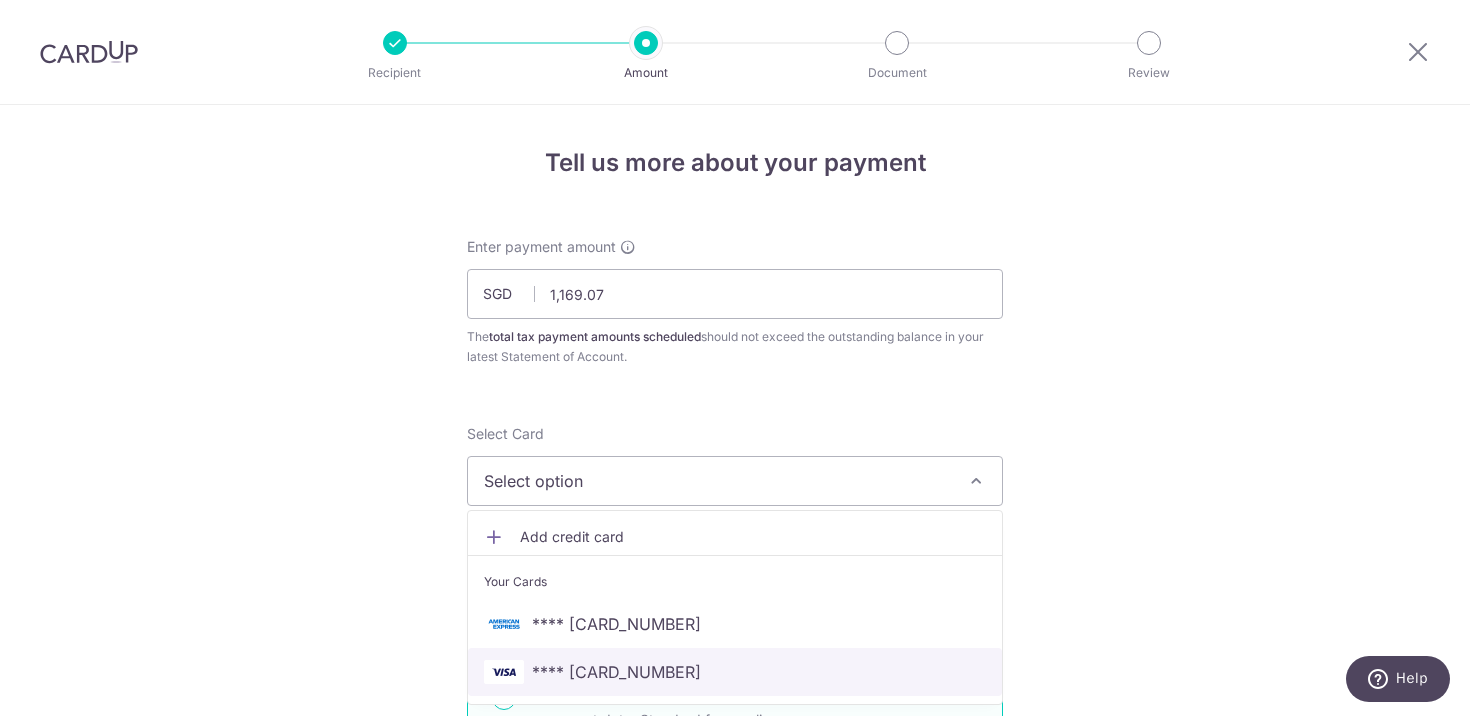 click on "**** [CARD_NUMBER]" at bounding box center (735, 672) 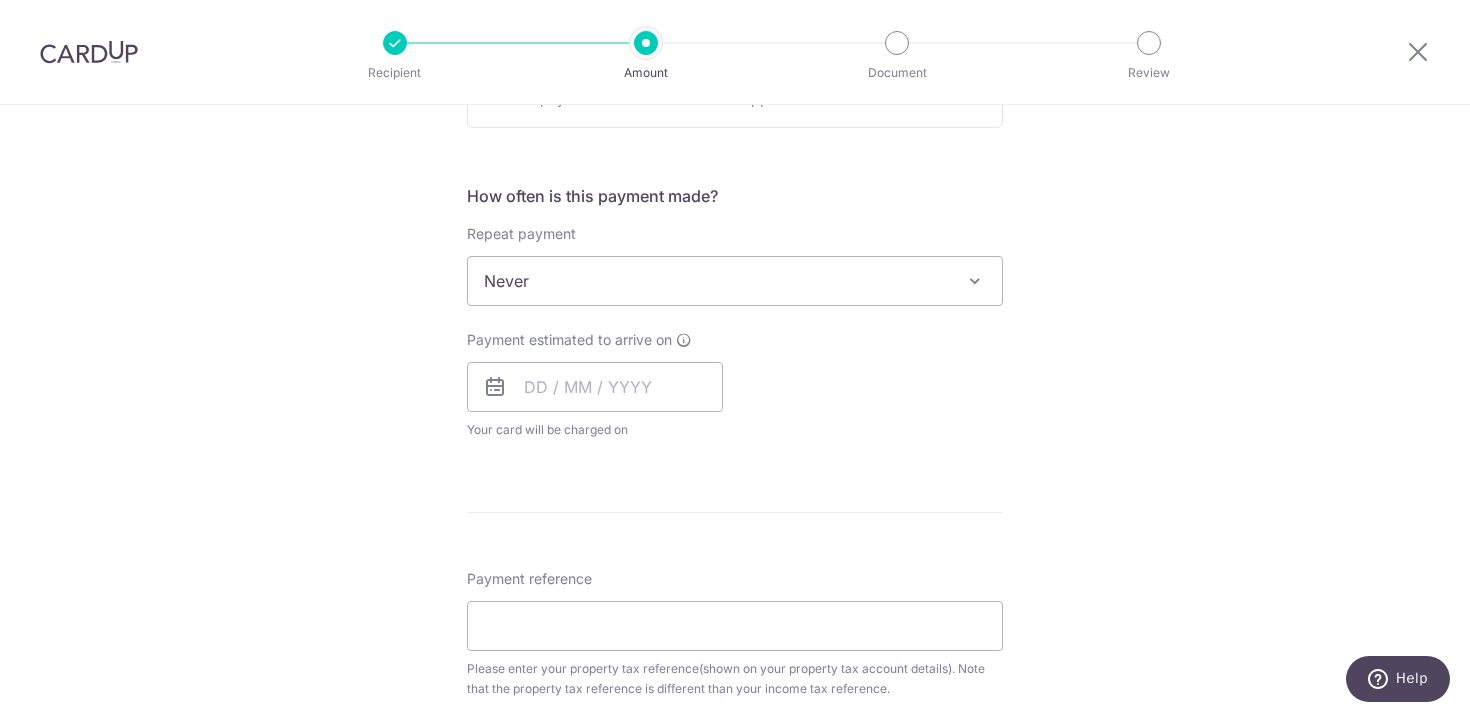 scroll, scrollTop: 746, scrollLeft: 0, axis: vertical 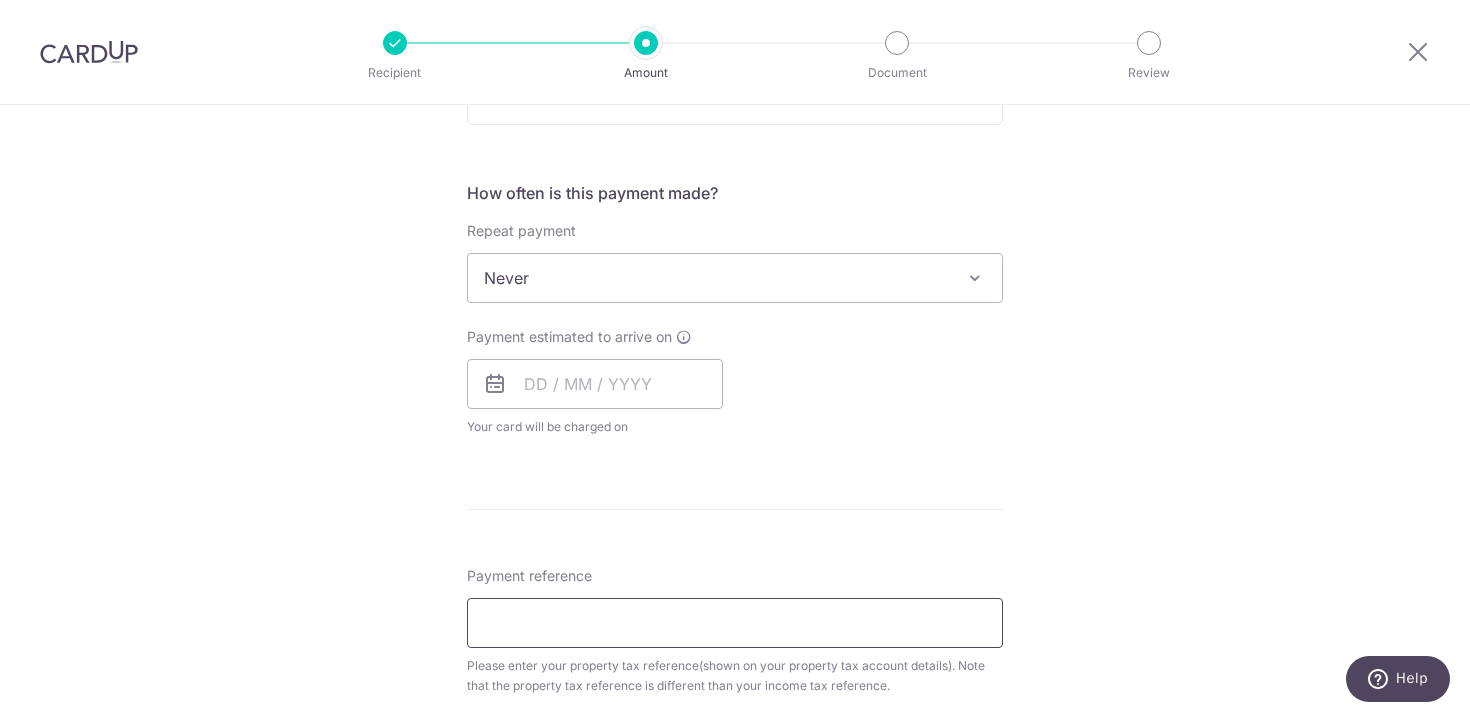 click on "Payment reference" at bounding box center (735, 623) 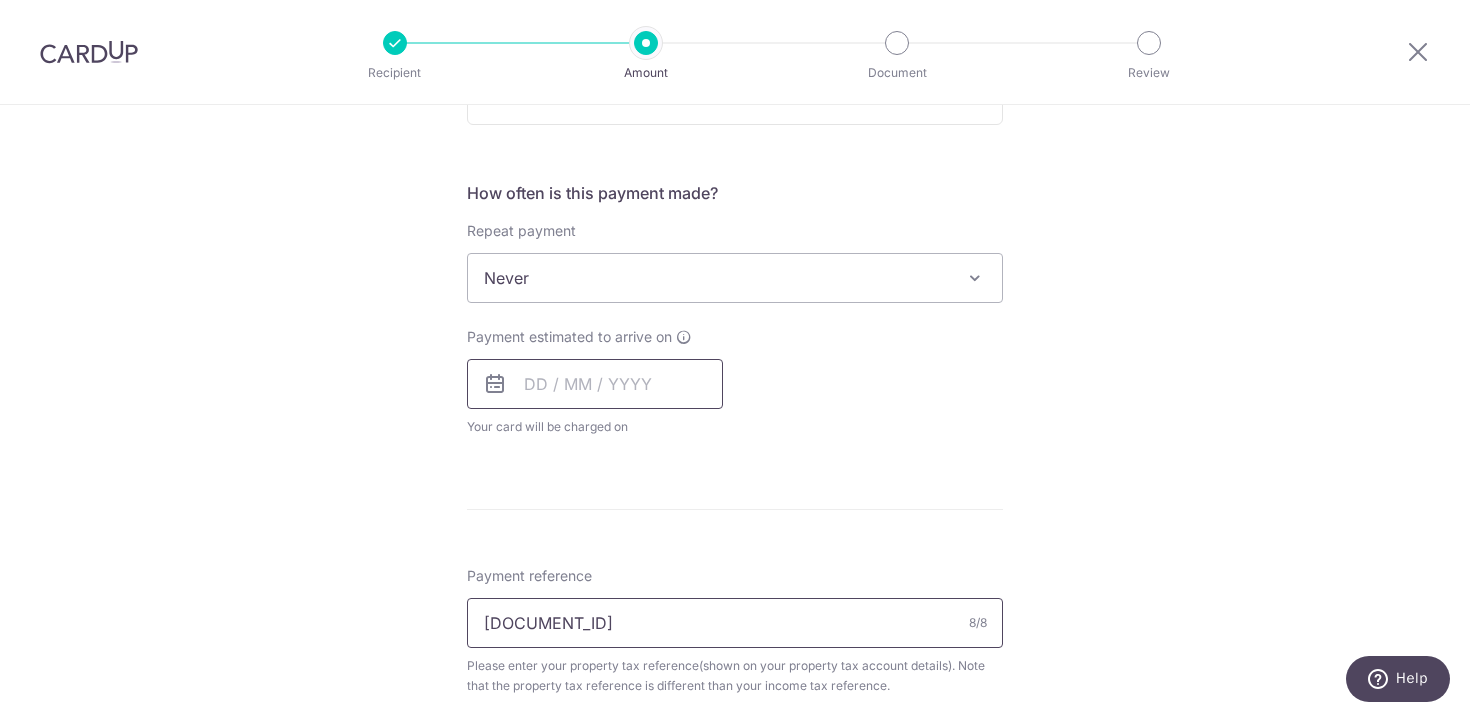 type on "[DOCUMENT_ID]" 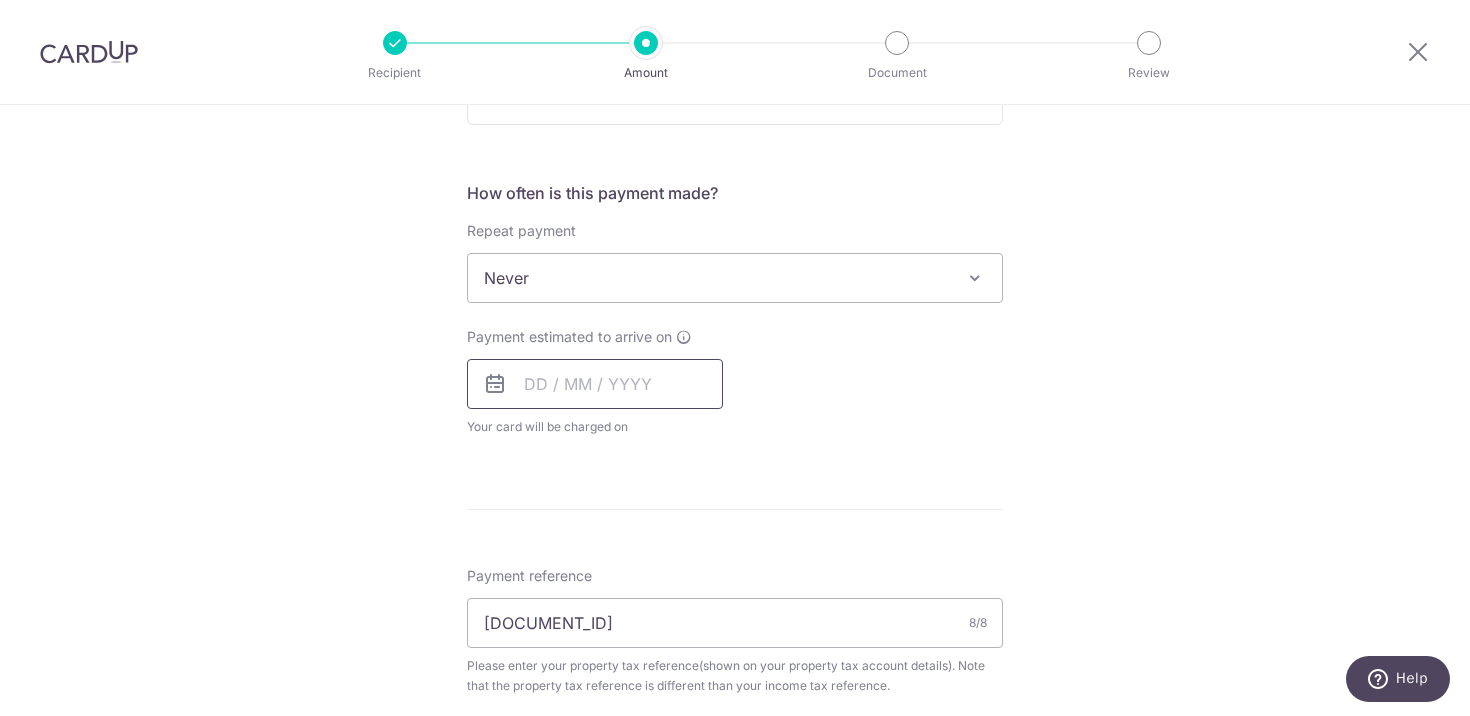 click at bounding box center (595, 384) 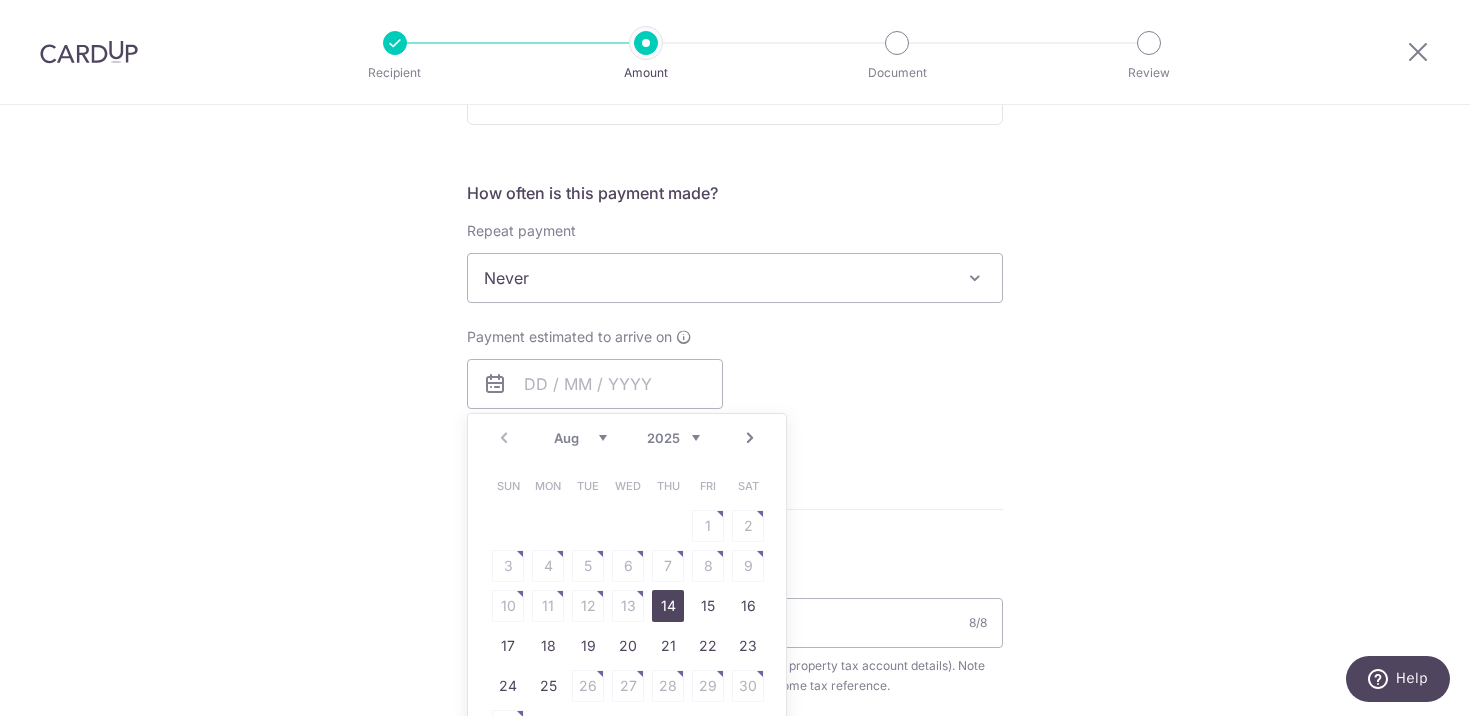 click on "14" at bounding box center (668, 606) 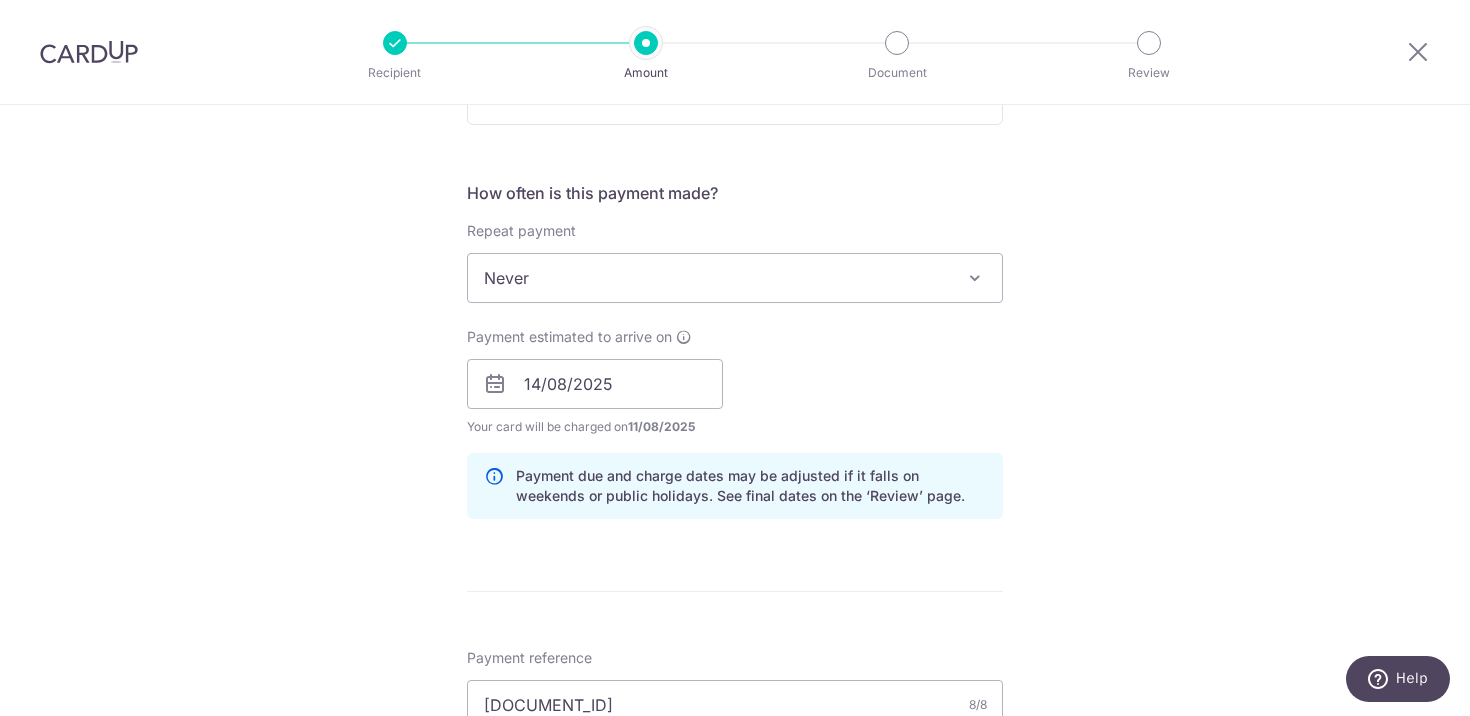 click on "Payment estimated to arrive on
[DATE]
Prev Next Jan Feb Mar Apr May Jun Jul Aug Sep Oct Nov Dec Sun Mon Tue Wed Thu Fri Sat 1 2 3 4 5 6 7 8 9 10 11 12 13 14 15 16 17 18 19 20 21 22 23 24 25 26 27 28 29 30 31
Your card will be charged on  [DATE]  for the first payment
* If your payment is funded by  9:00am SGT on Tuesday [DATE]
[DATE]
No. of Payments" at bounding box center [735, 382] 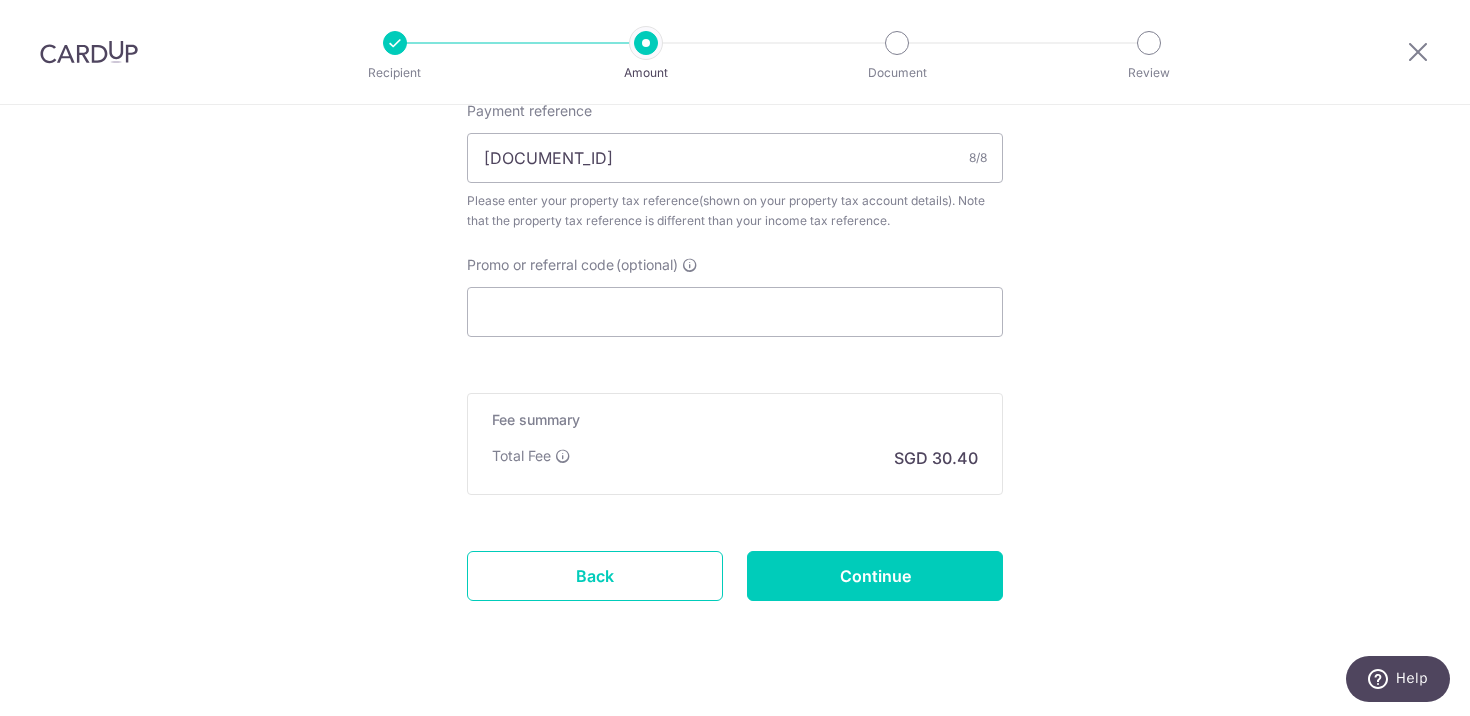 scroll, scrollTop: 1328, scrollLeft: 0, axis: vertical 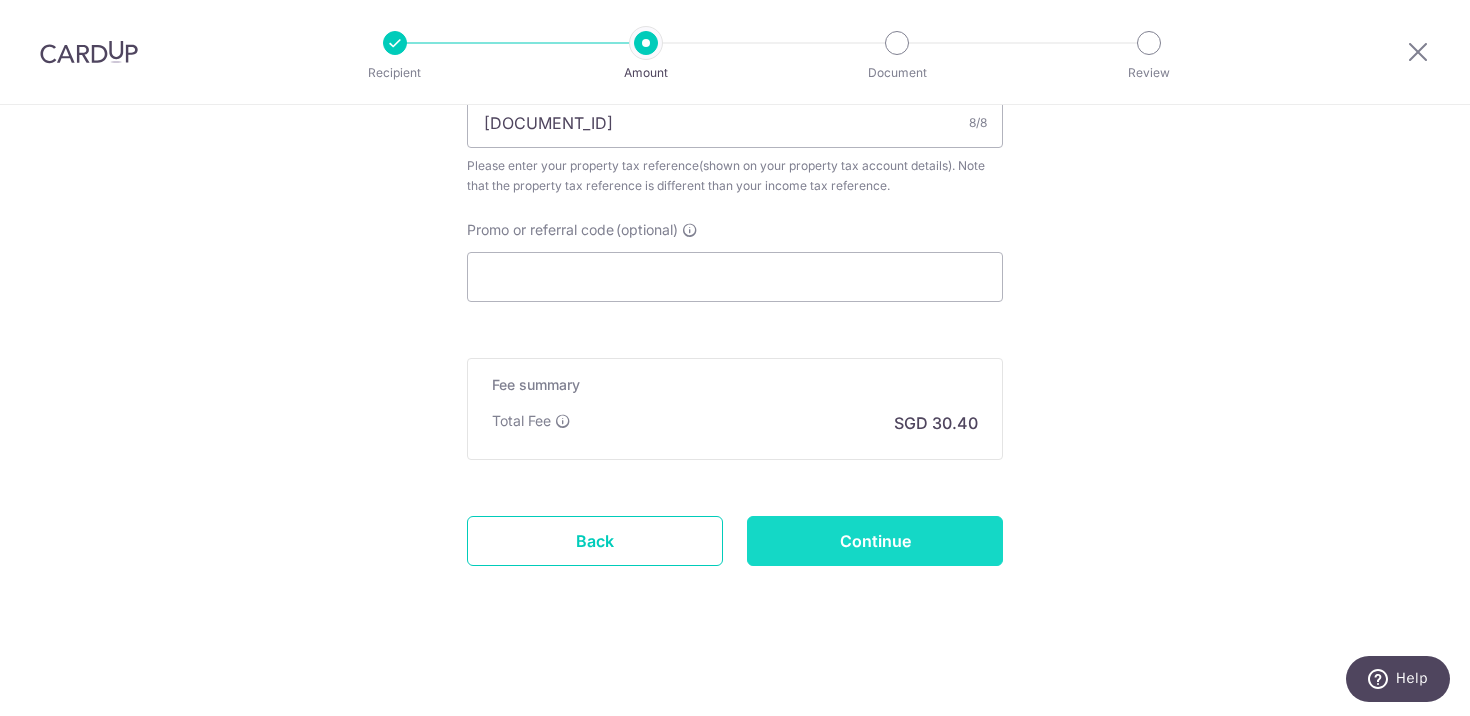 click on "Continue" at bounding box center [875, 541] 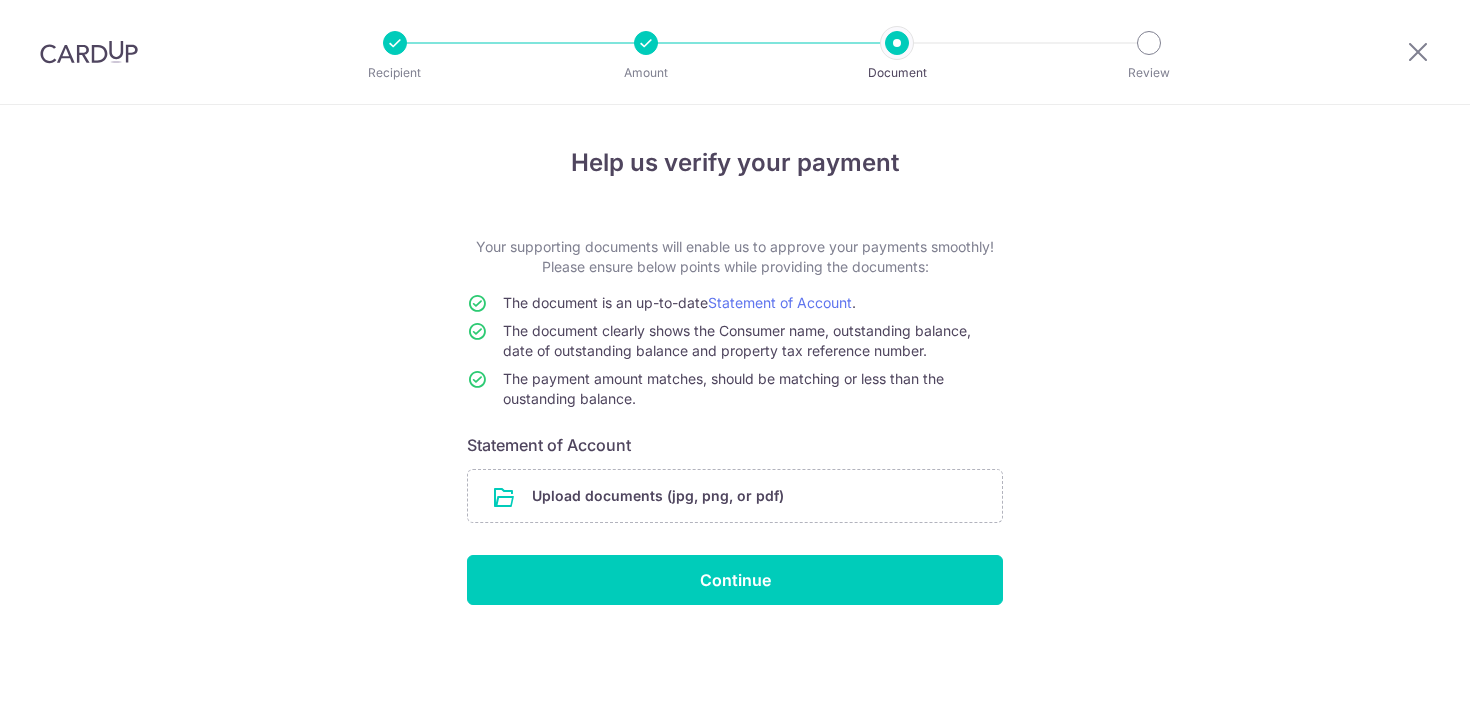 scroll, scrollTop: 0, scrollLeft: 0, axis: both 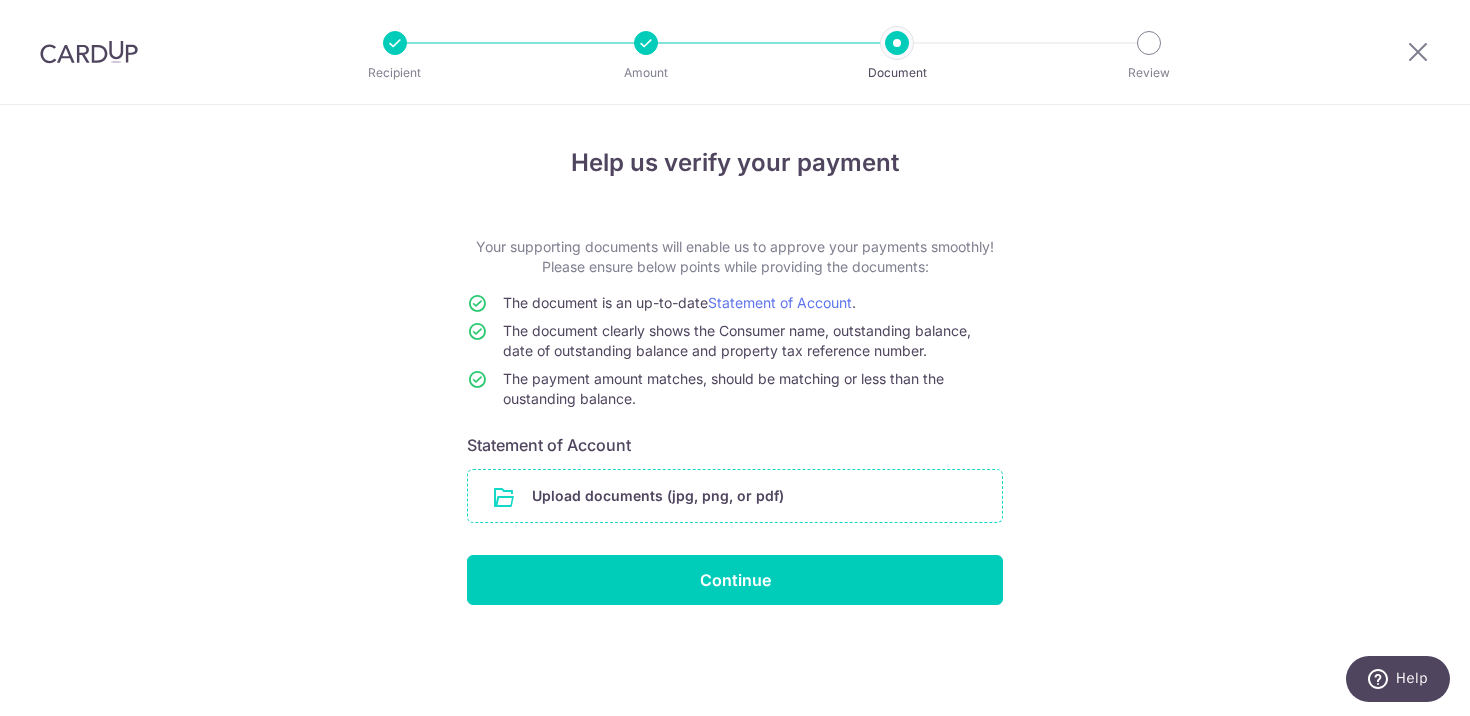 click at bounding box center (735, 496) 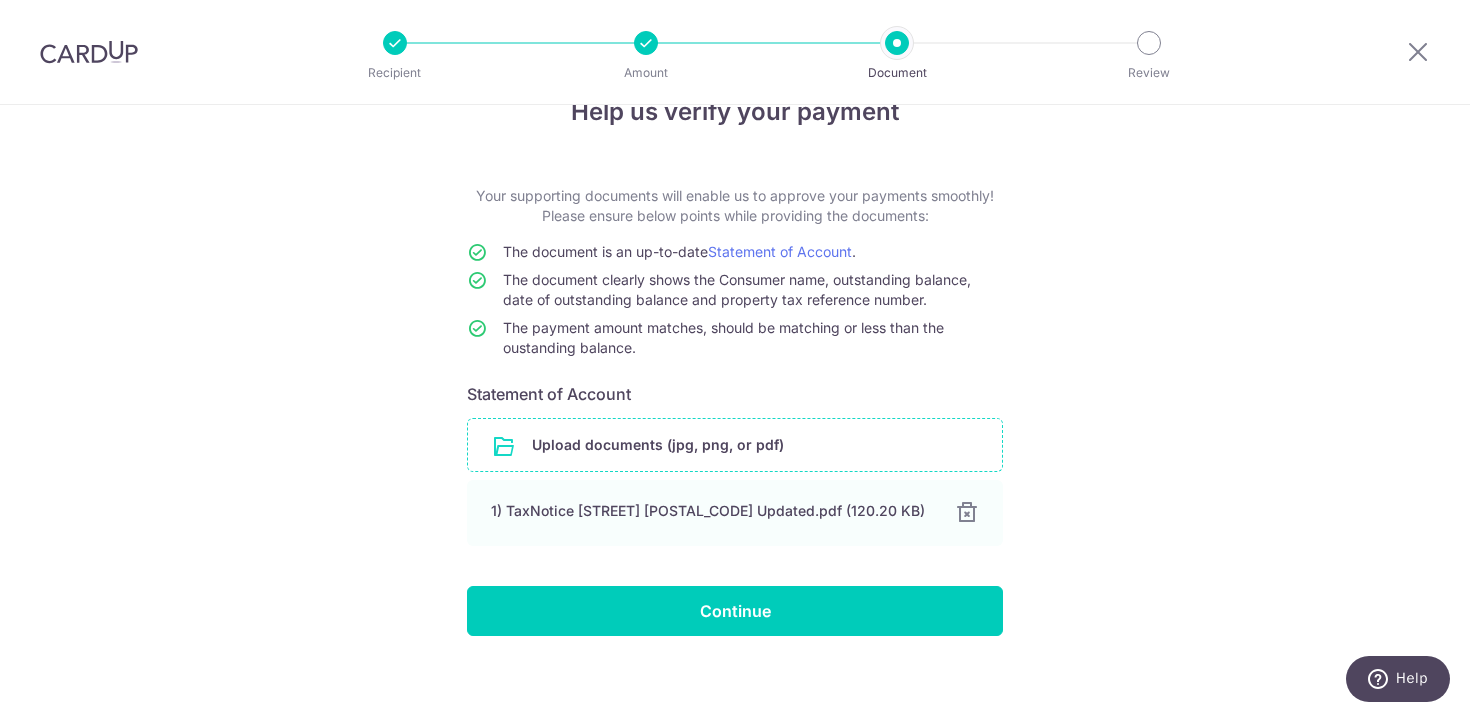 scroll, scrollTop: 56, scrollLeft: 0, axis: vertical 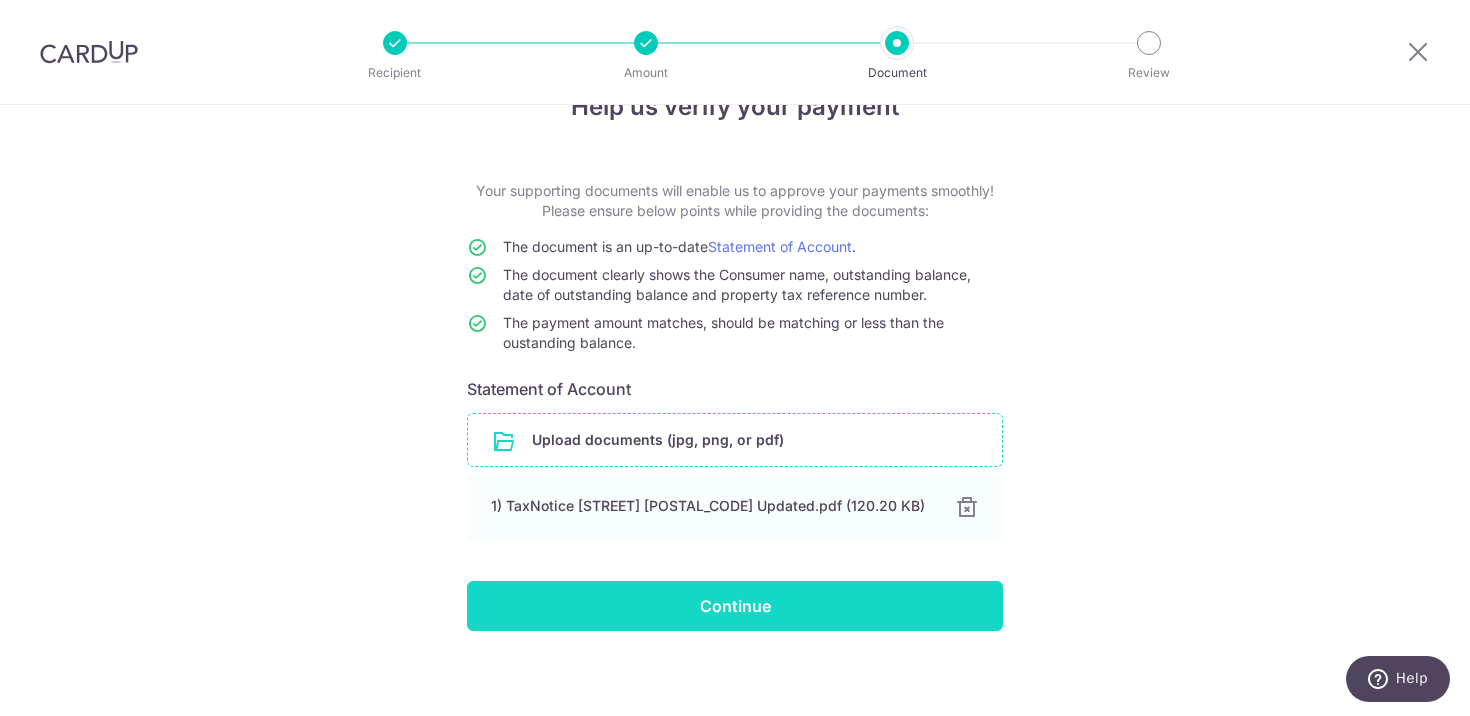 click on "Continue" at bounding box center (735, 606) 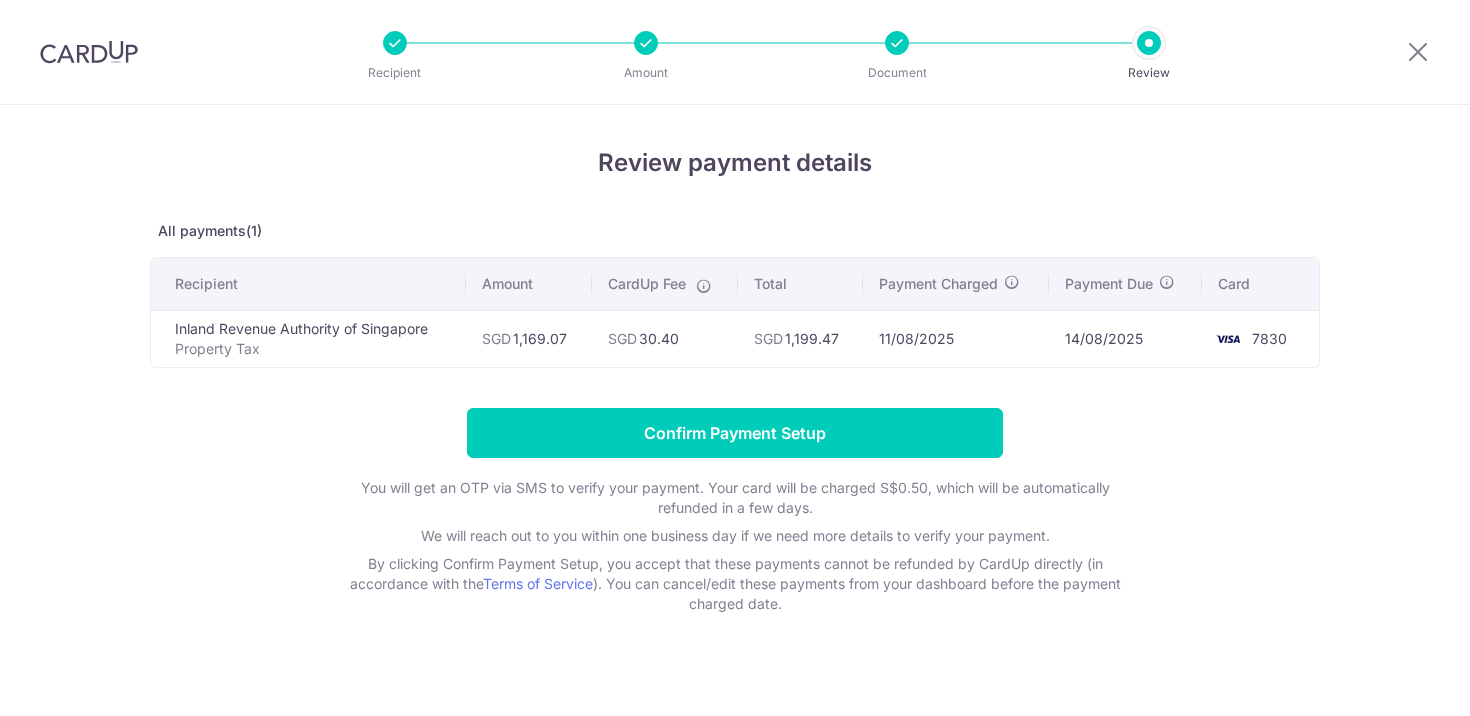scroll, scrollTop: 0, scrollLeft: 0, axis: both 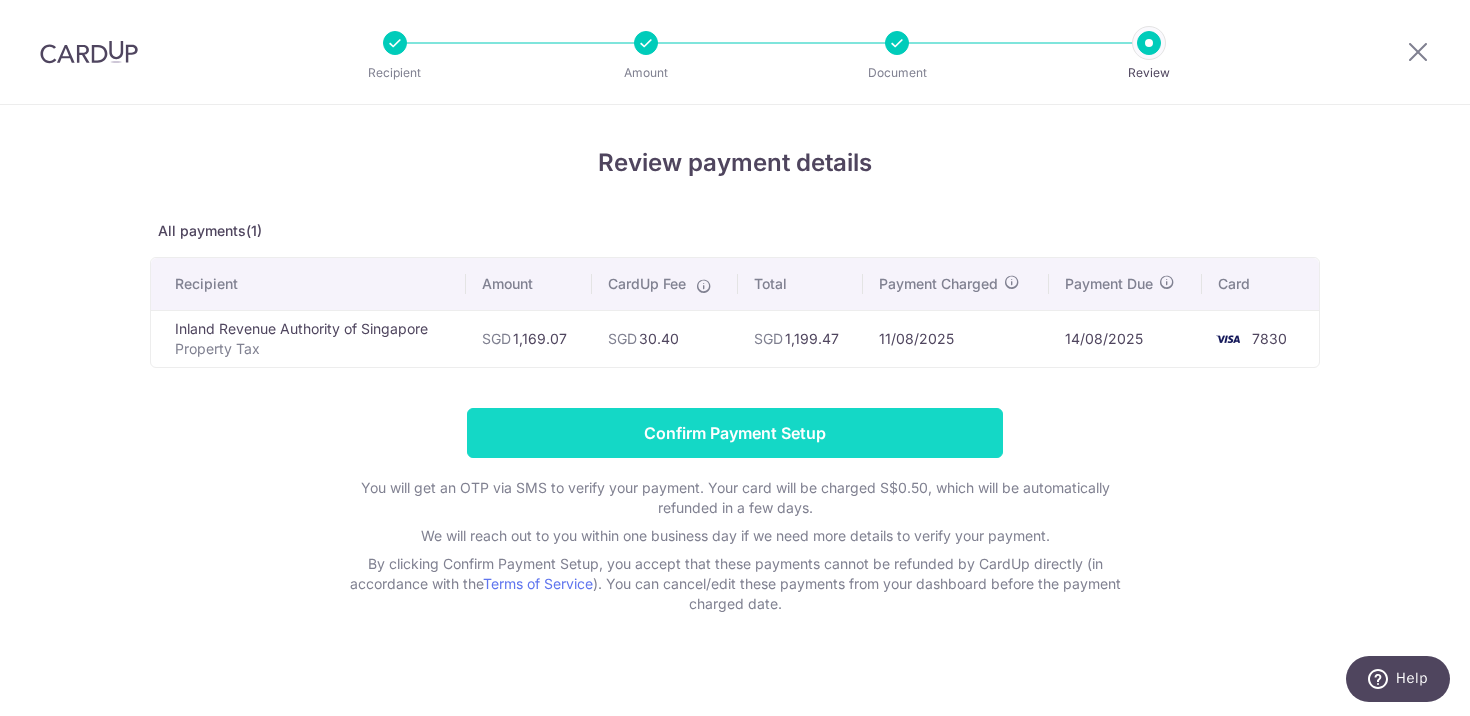 click on "Confirm Payment Setup" at bounding box center [735, 433] 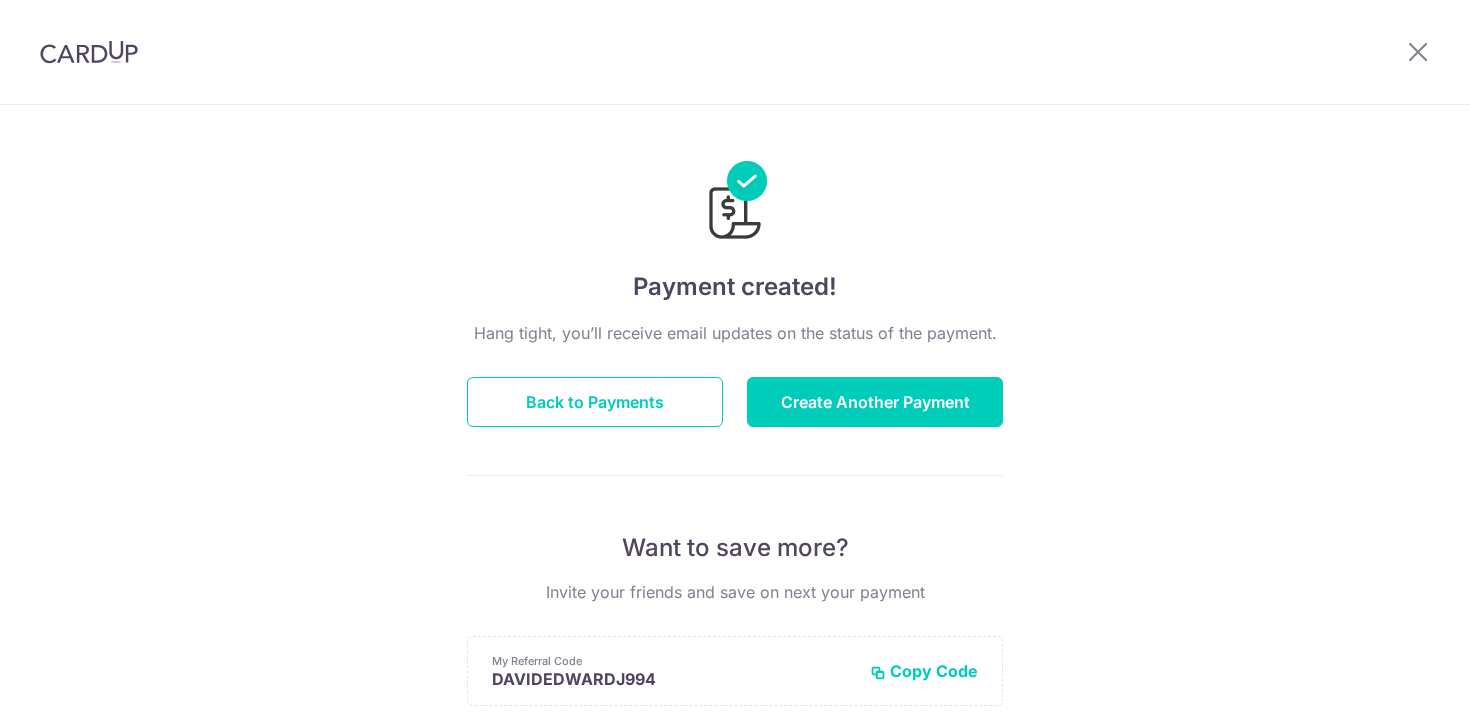 scroll, scrollTop: 0, scrollLeft: 0, axis: both 